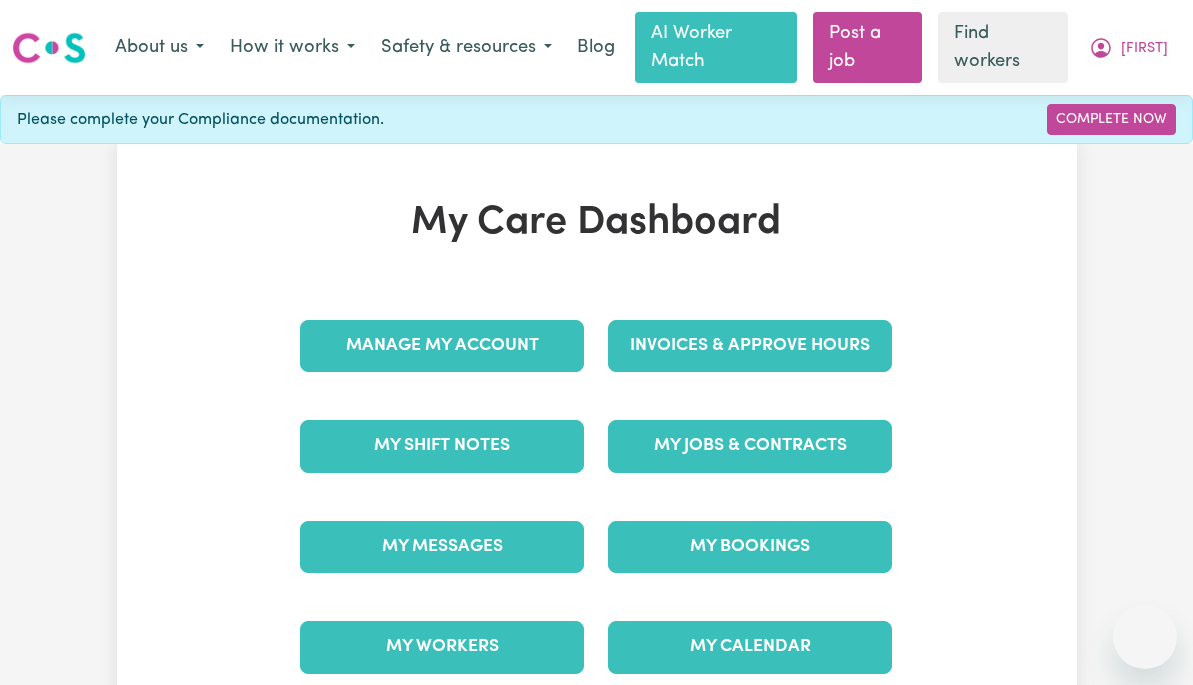 scroll, scrollTop: 0, scrollLeft: 0, axis: both 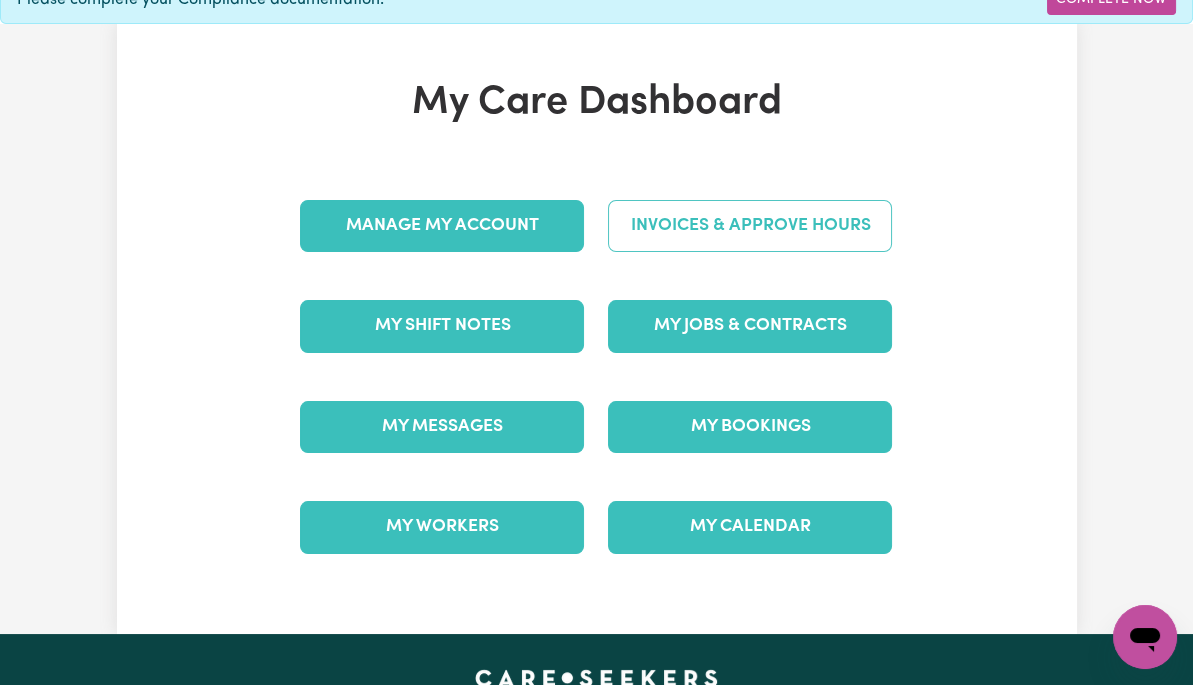 click on "Invoices & Approve Hours" at bounding box center (750, 226) 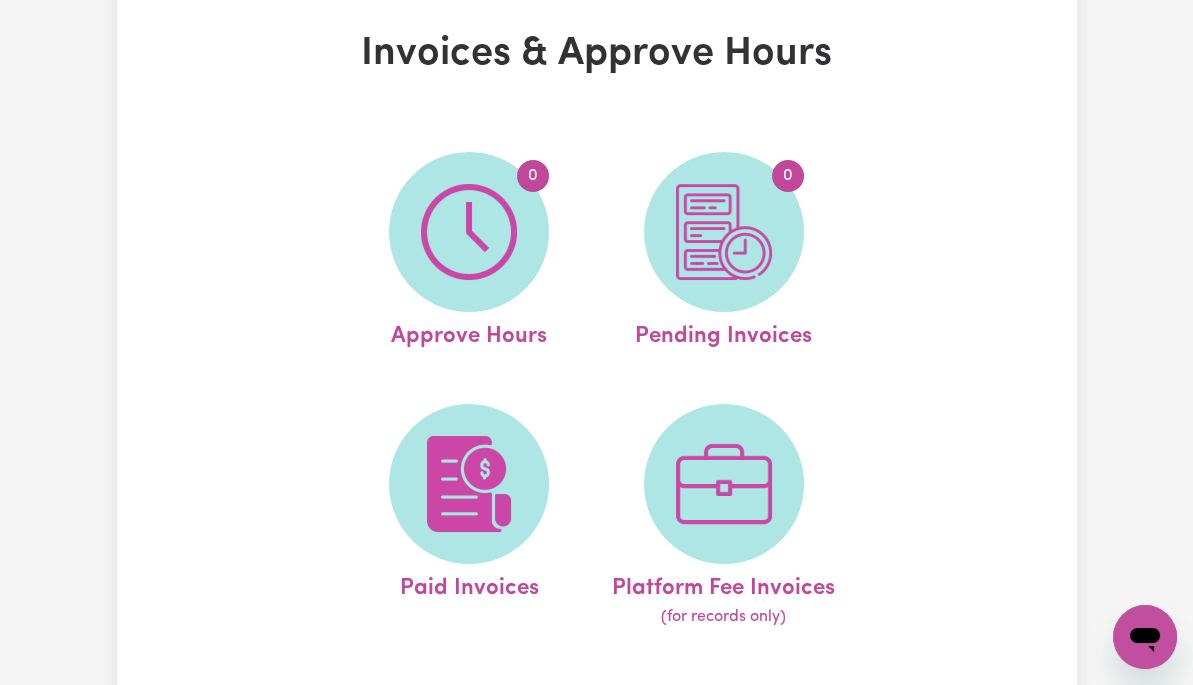 scroll, scrollTop: 0, scrollLeft: 0, axis: both 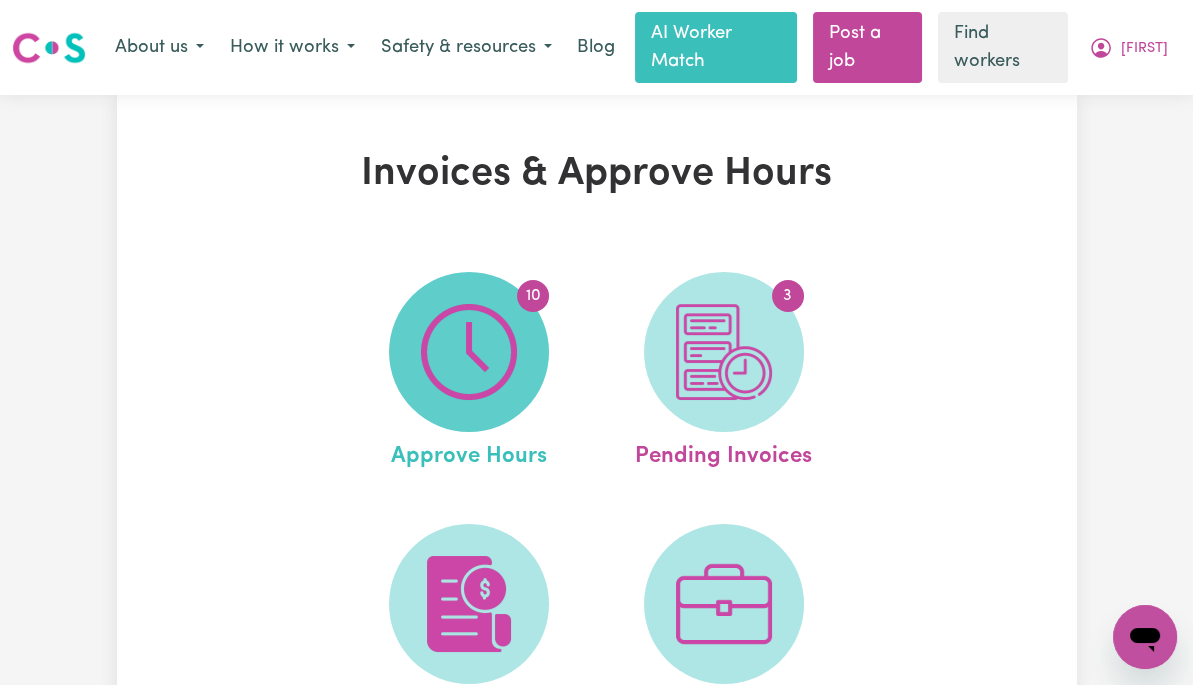 click at bounding box center (469, 352) 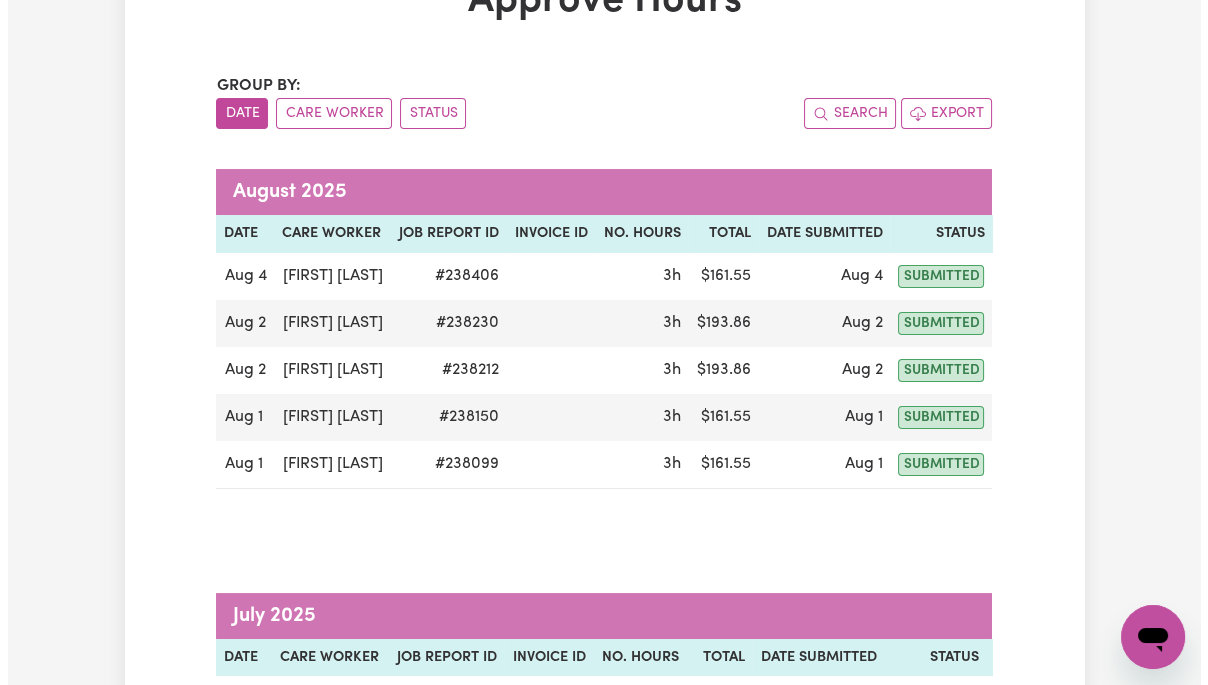 scroll, scrollTop: 174, scrollLeft: 0, axis: vertical 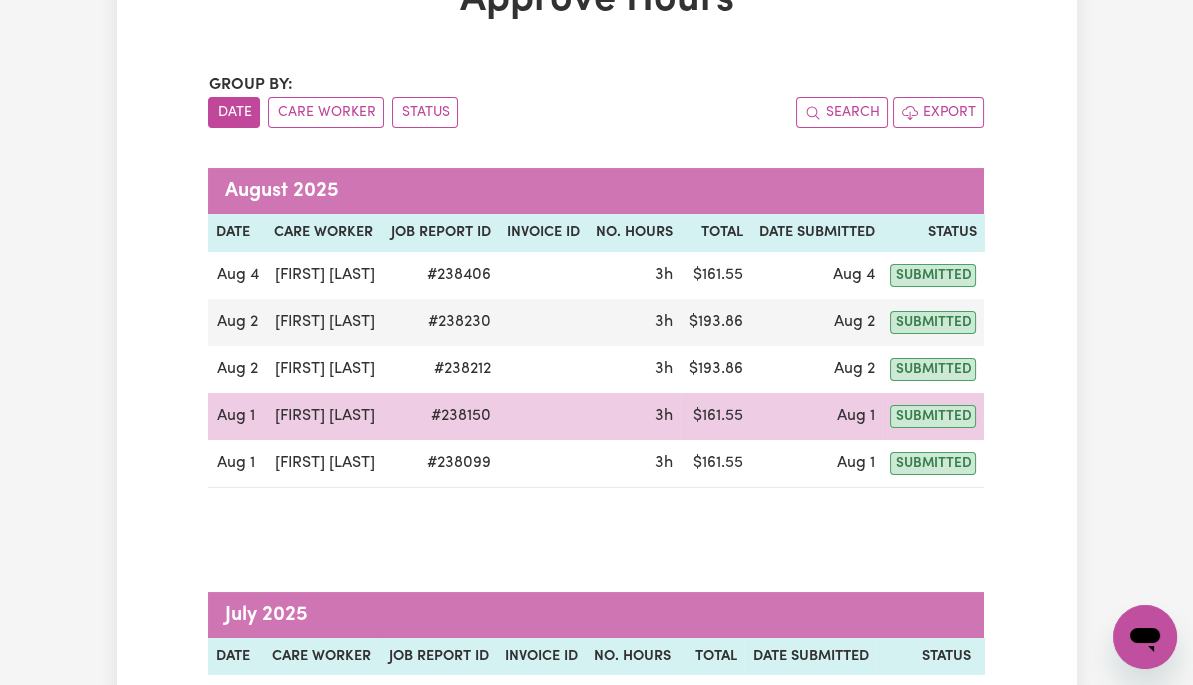 click on "Actions" at bounding box center [1031, 416] 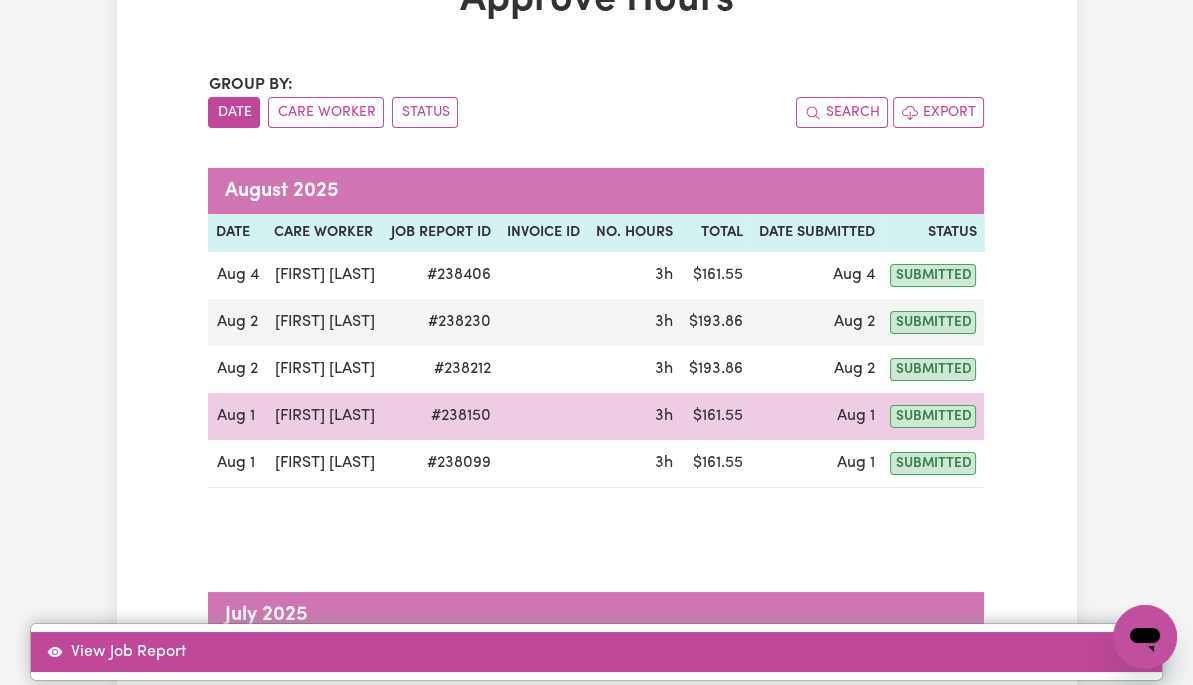 click on "View Job Report" at bounding box center [596, 652] 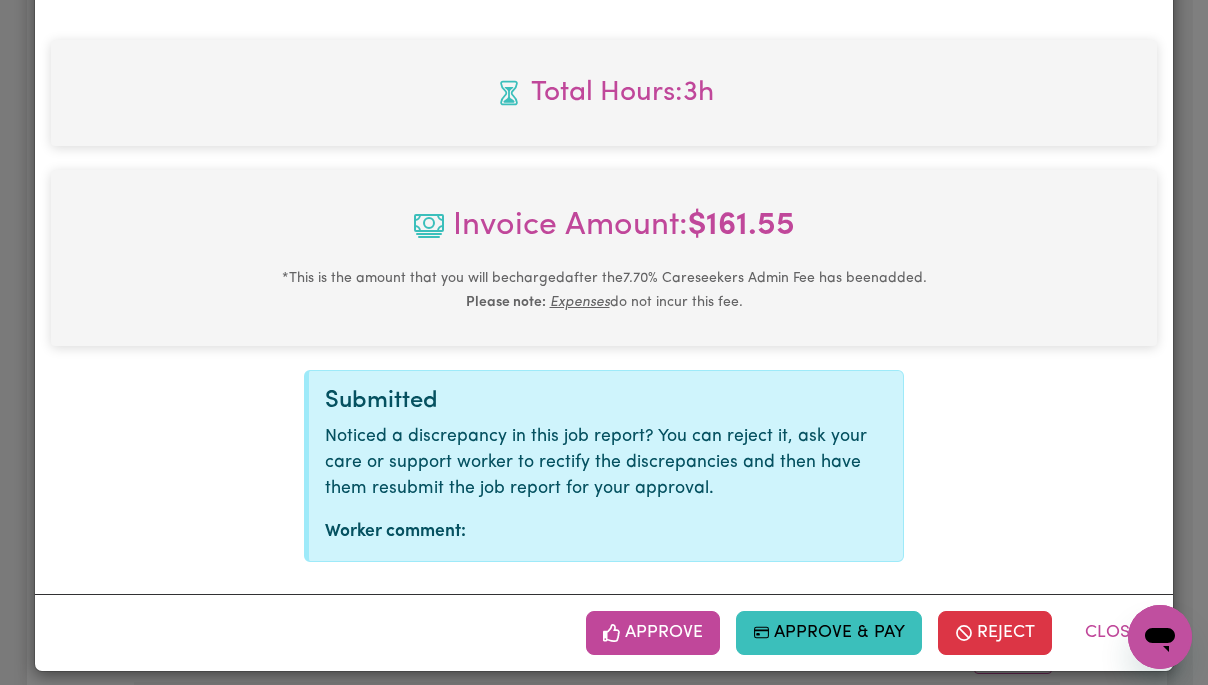 scroll, scrollTop: 855, scrollLeft: 0, axis: vertical 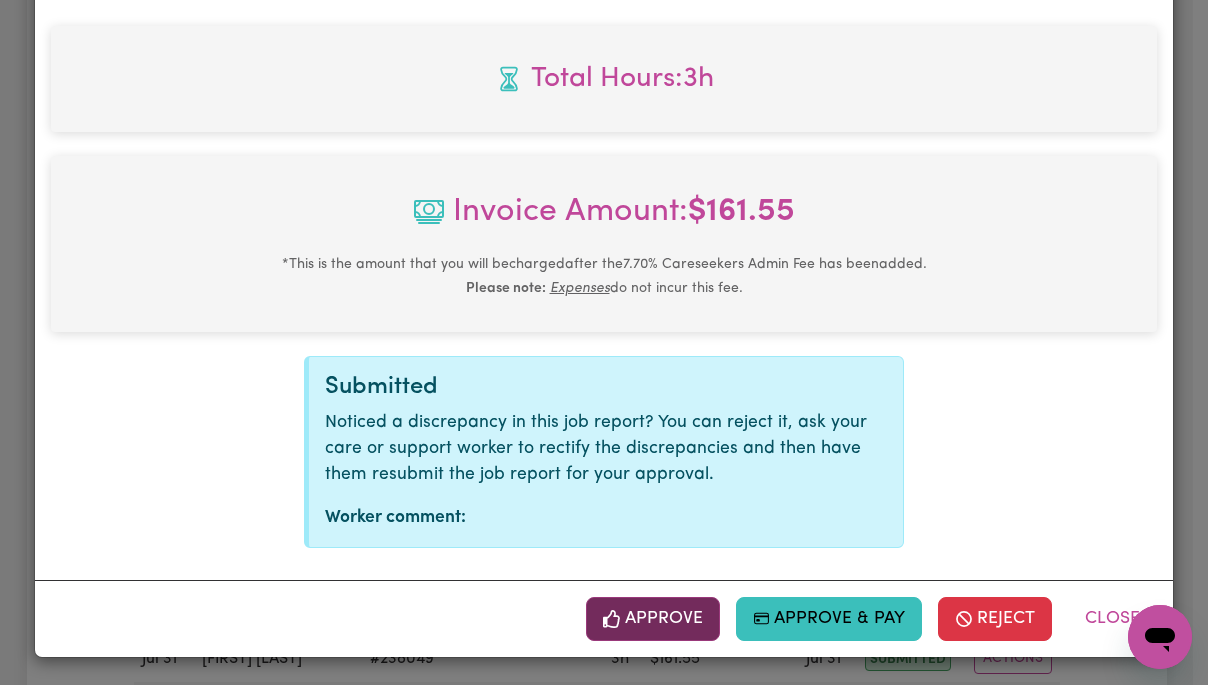 click on "Approve" at bounding box center (653, 619) 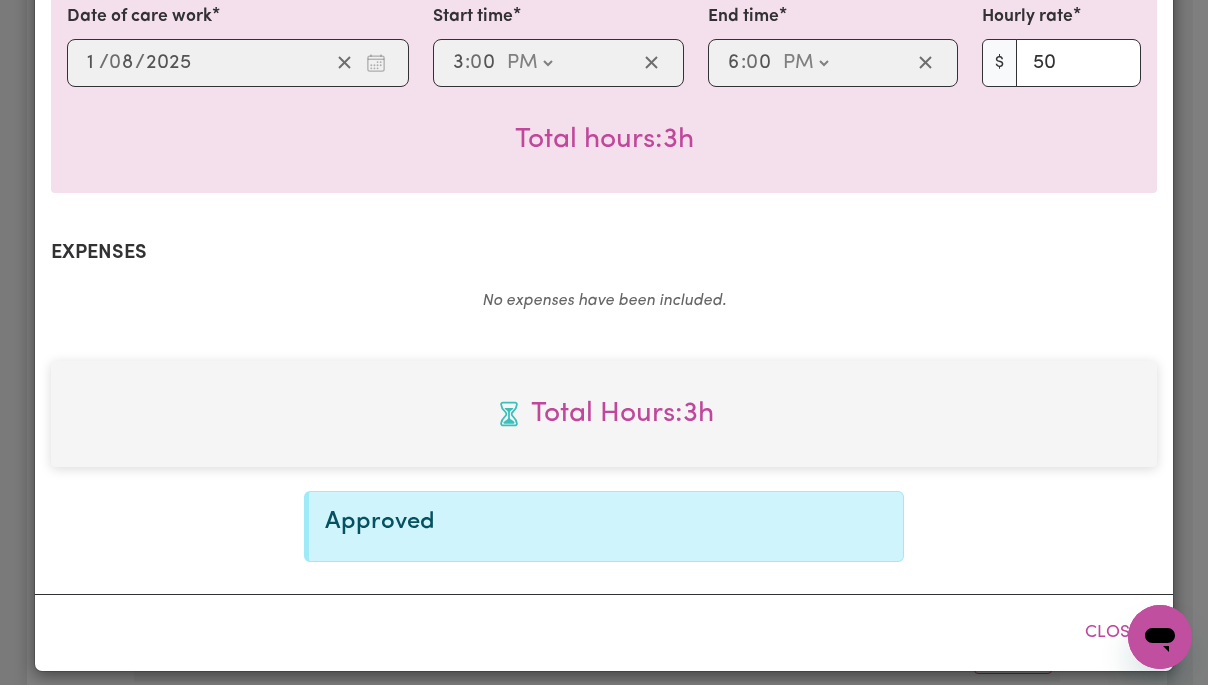 scroll, scrollTop: 533, scrollLeft: 0, axis: vertical 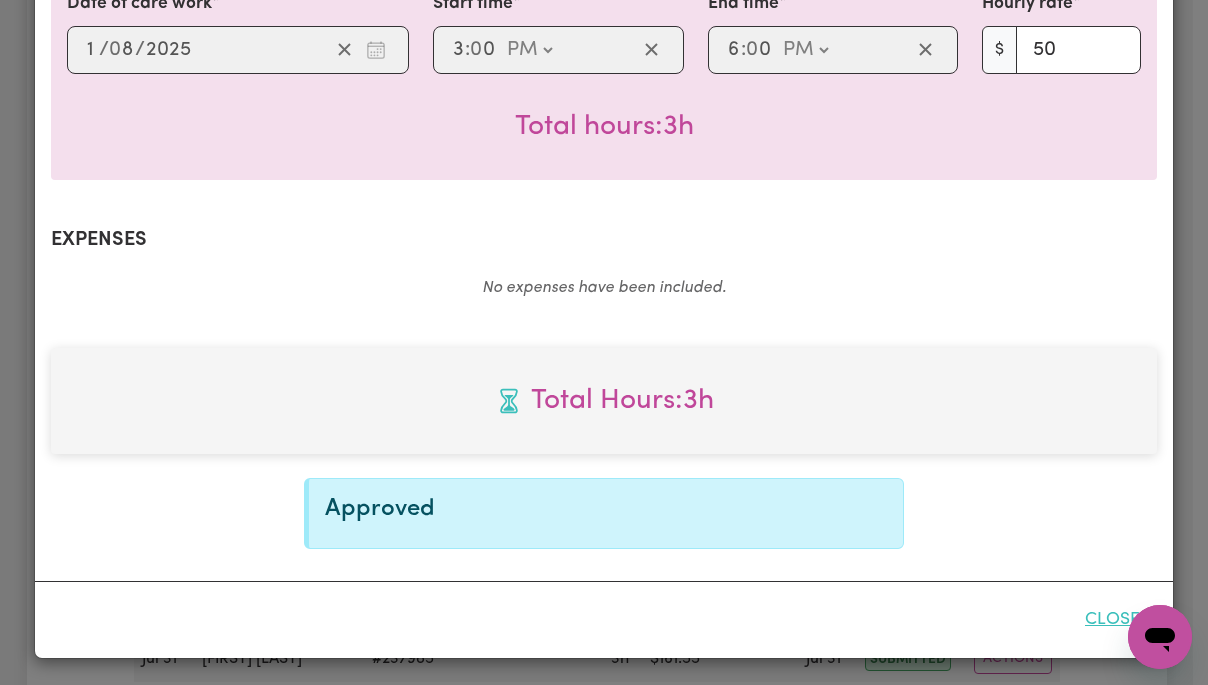 click on "Close" at bounding box center (1112, 620) 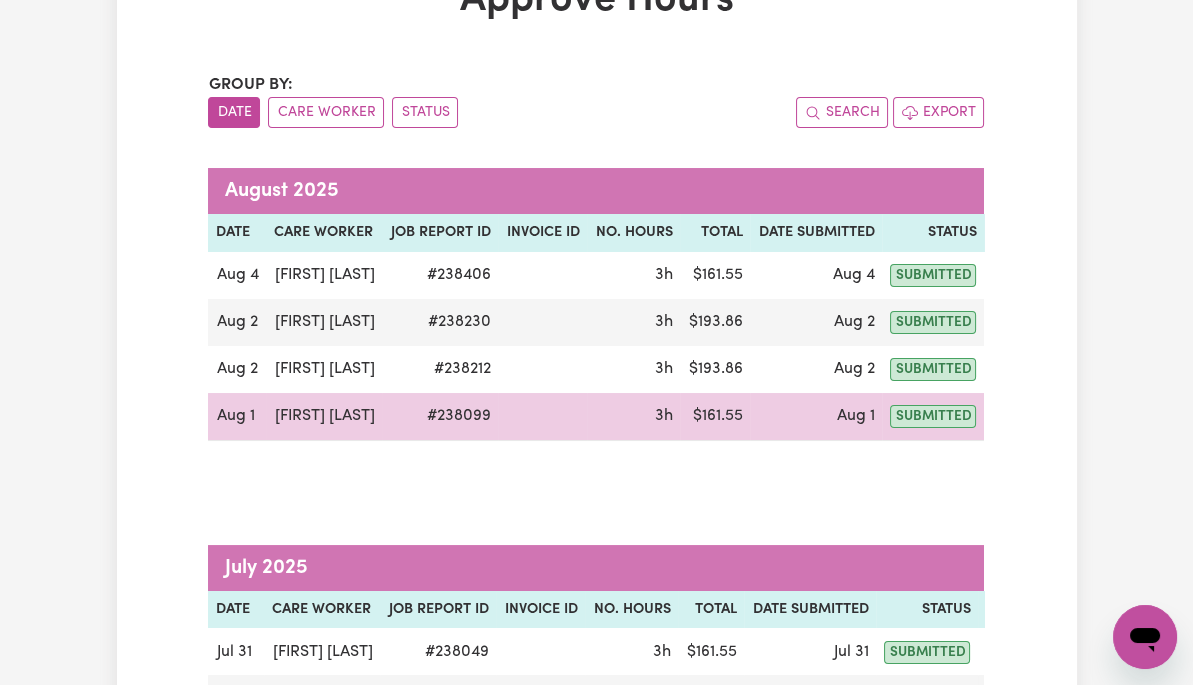 click on "Actions" at bounding box center [1031, 416] 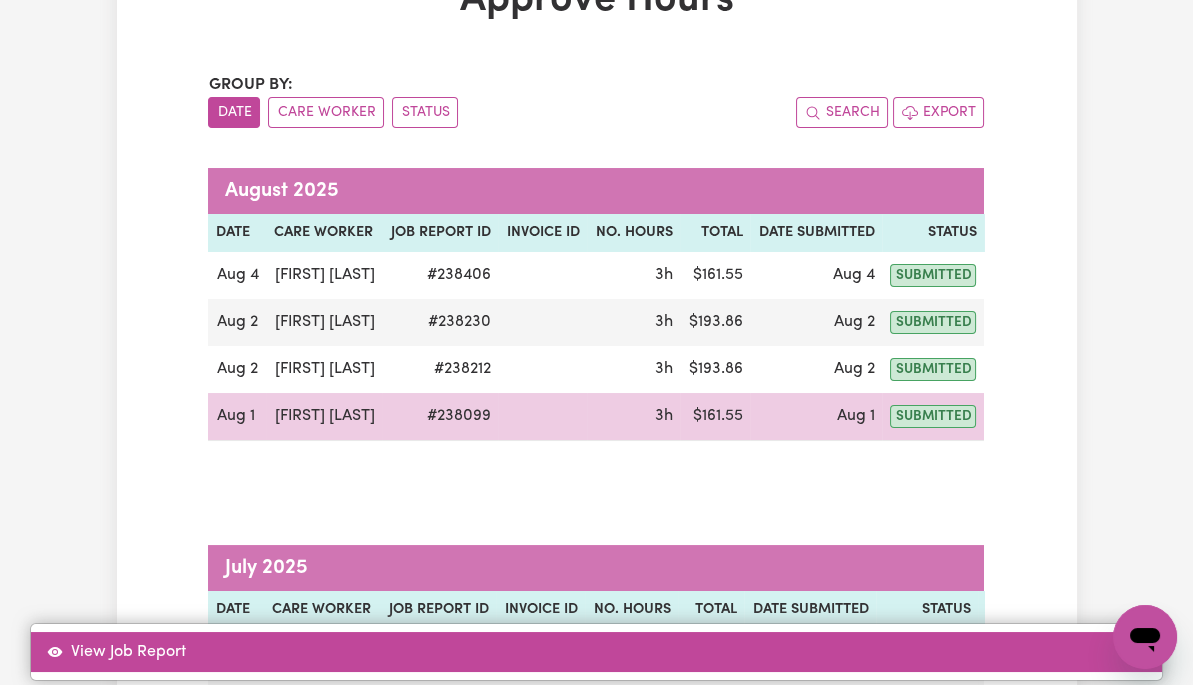 click on "View Job Report" at bounding box center (596, 652) 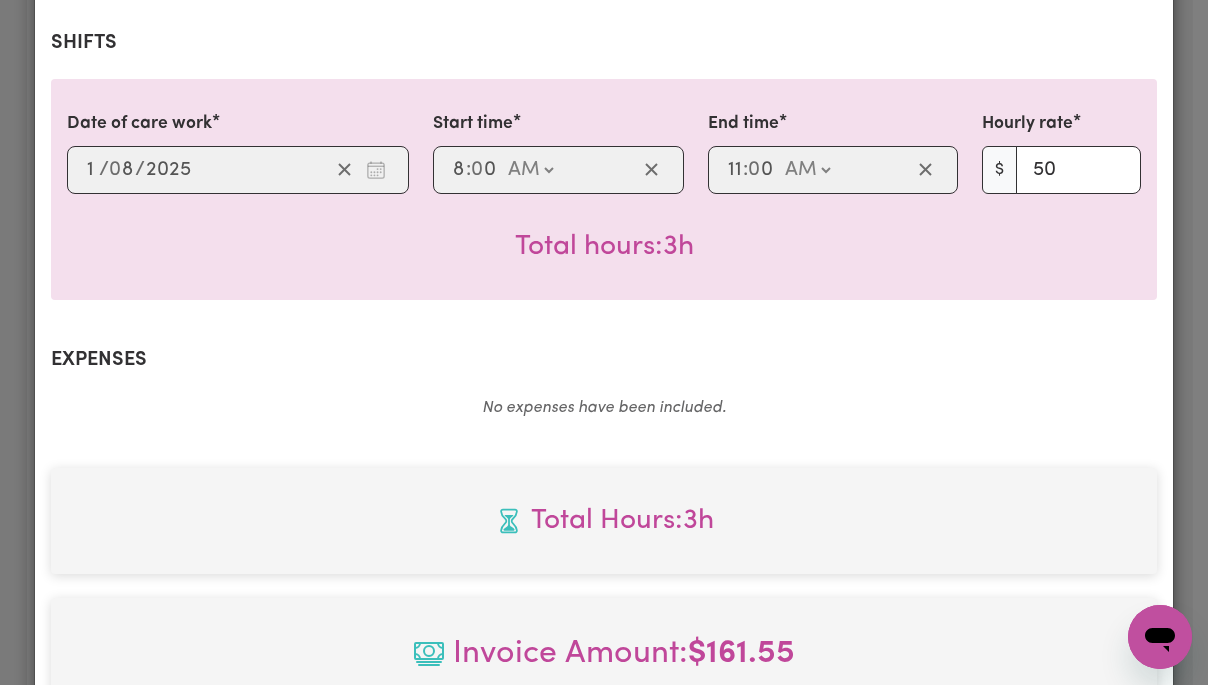scroll, scrollTop: 855, scrollLeft: 0, axis: vertical 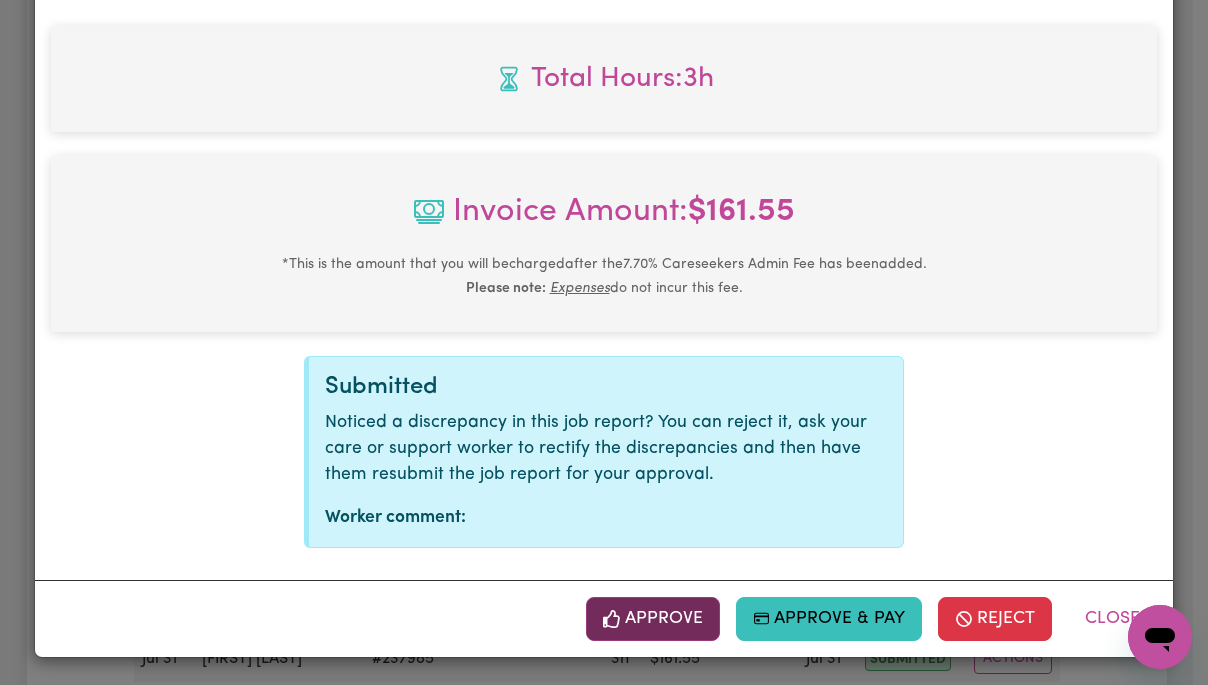 click on "Approve" at bounding box center (653, 619) 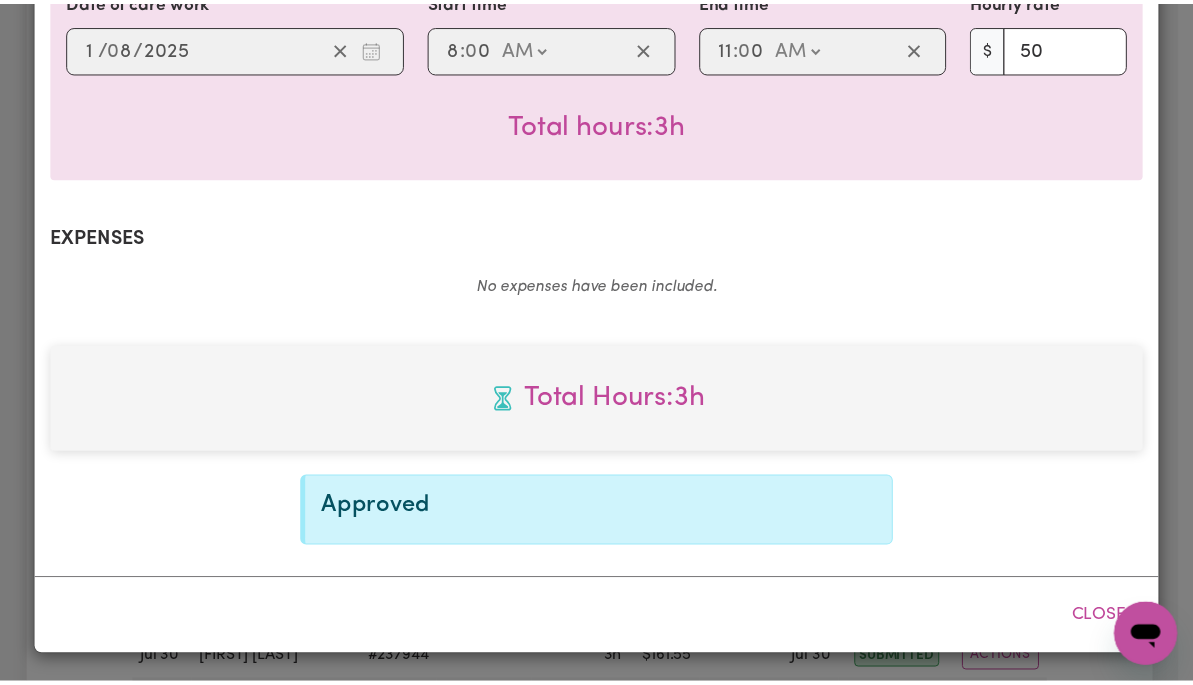 scroll, scrollTop: 533, scrollLeft: 0, axis: vertical 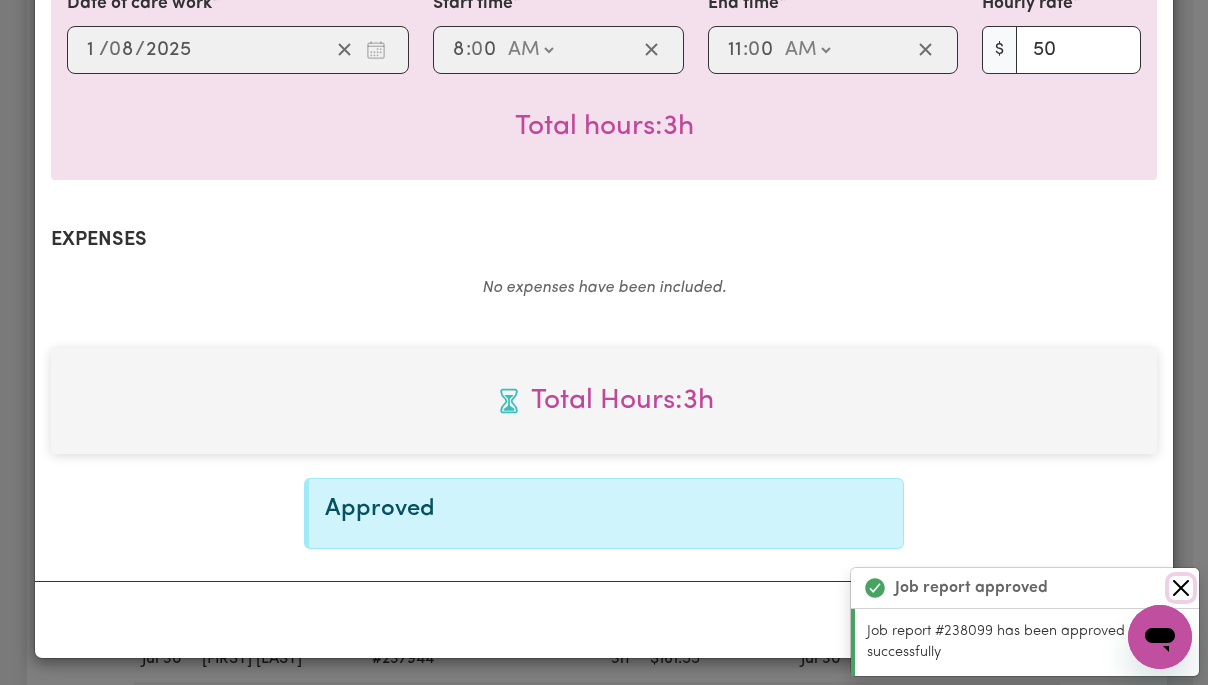 click at bounding box center (1181, 588) 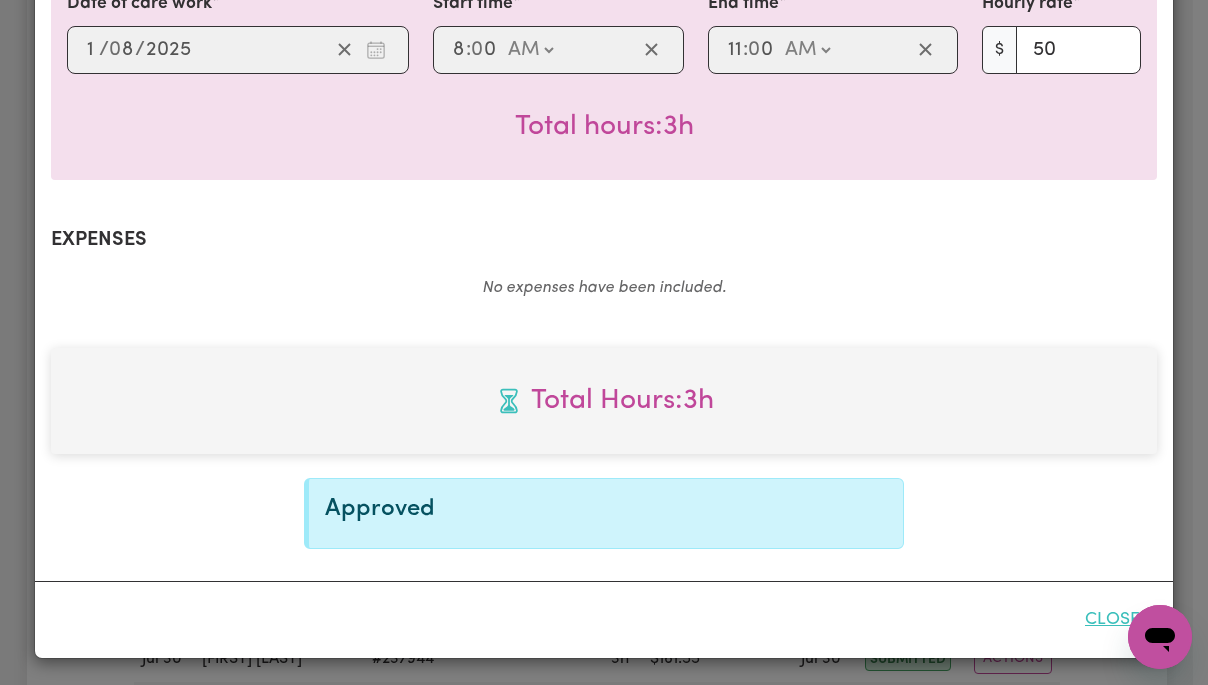 click on "Close" at bounding box center [1112, 620] 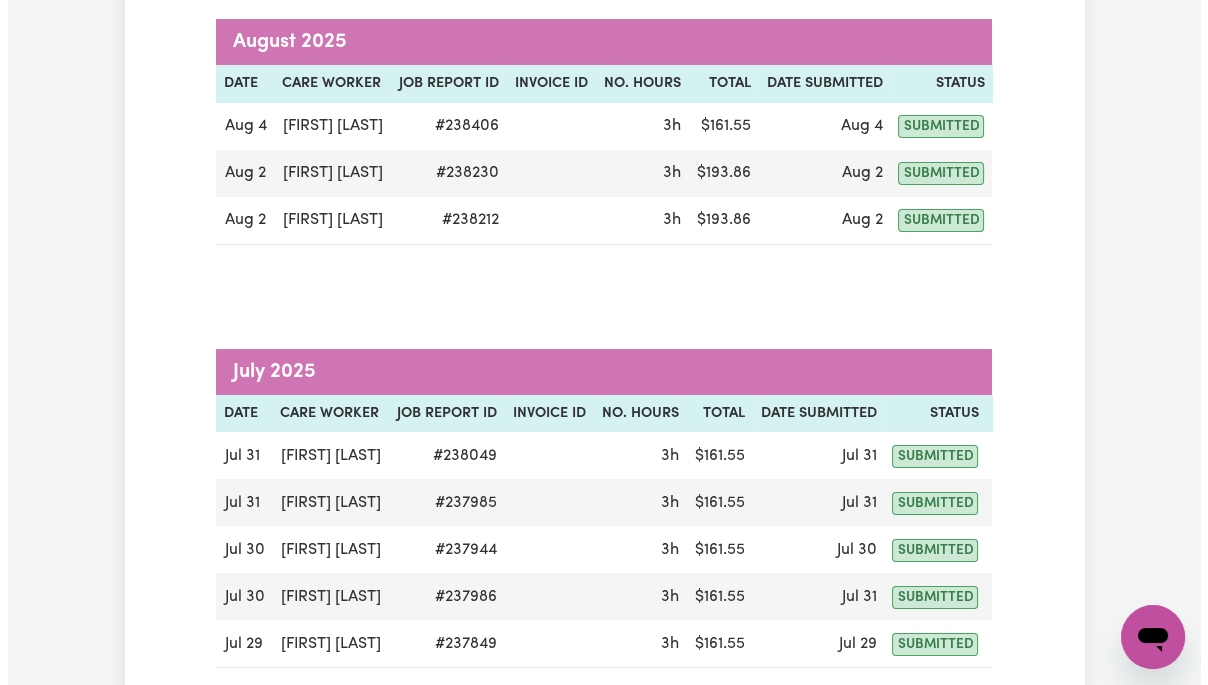 scroll, scrollTop: 325, scrollLeft: 0, axis: vertical 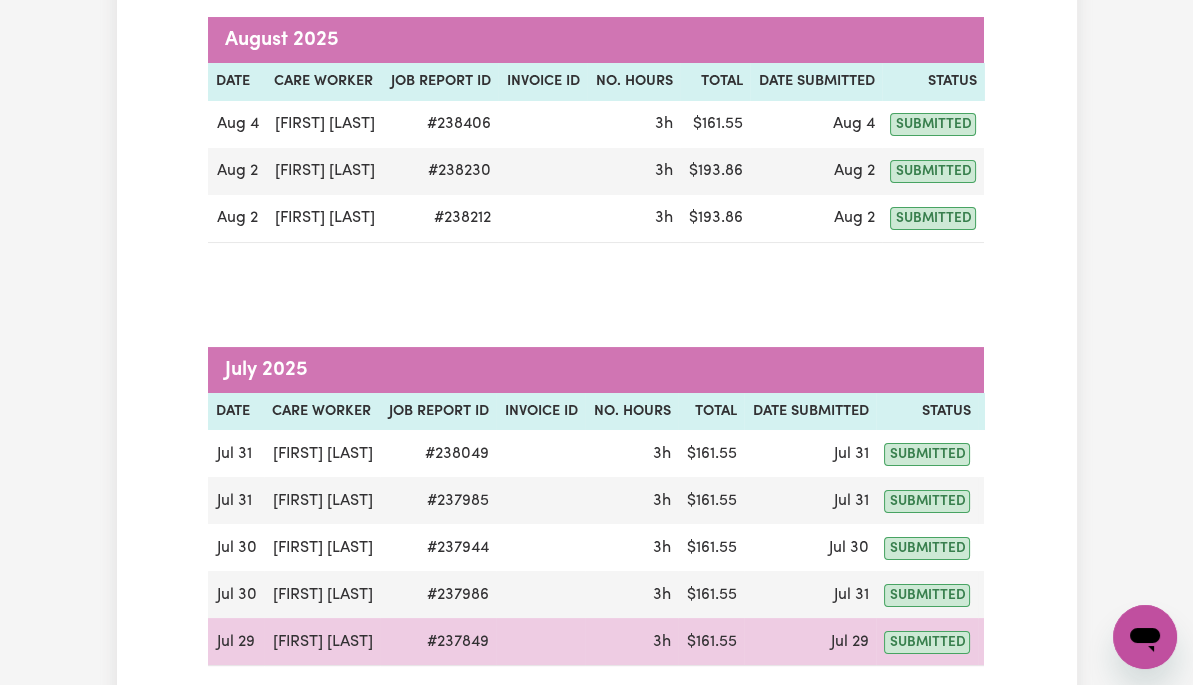 click on "Actions" at bounding box center (1025, 641) 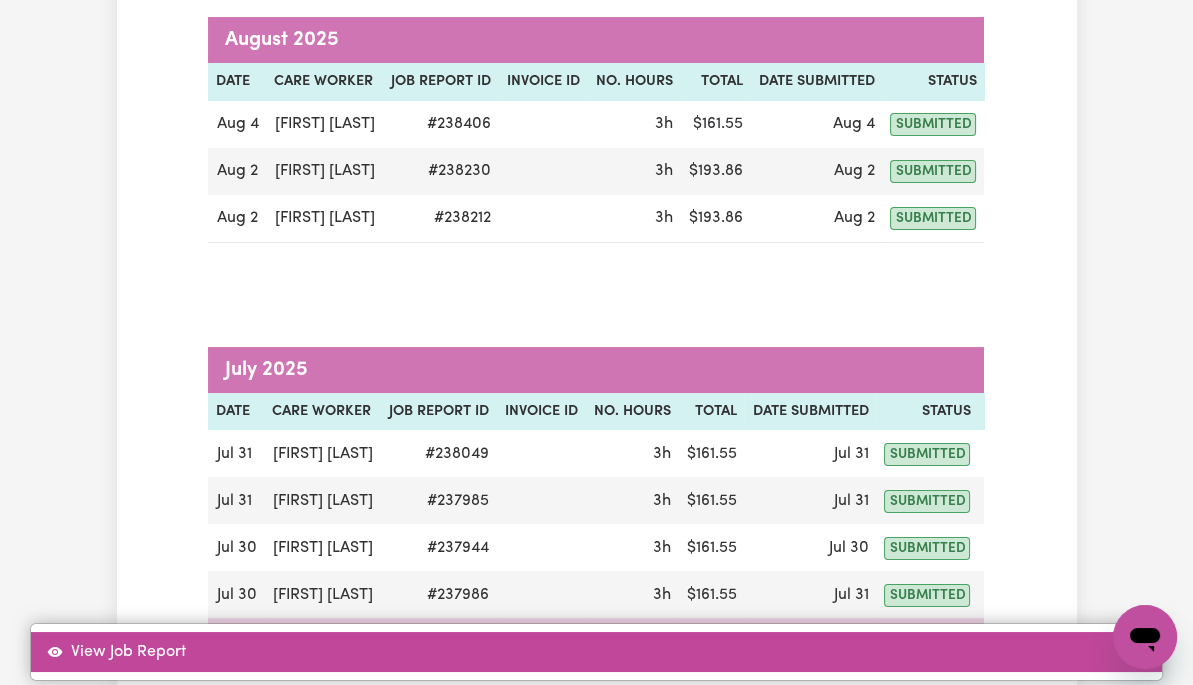 click on "View Job Report" at bounding box center (596, 652) 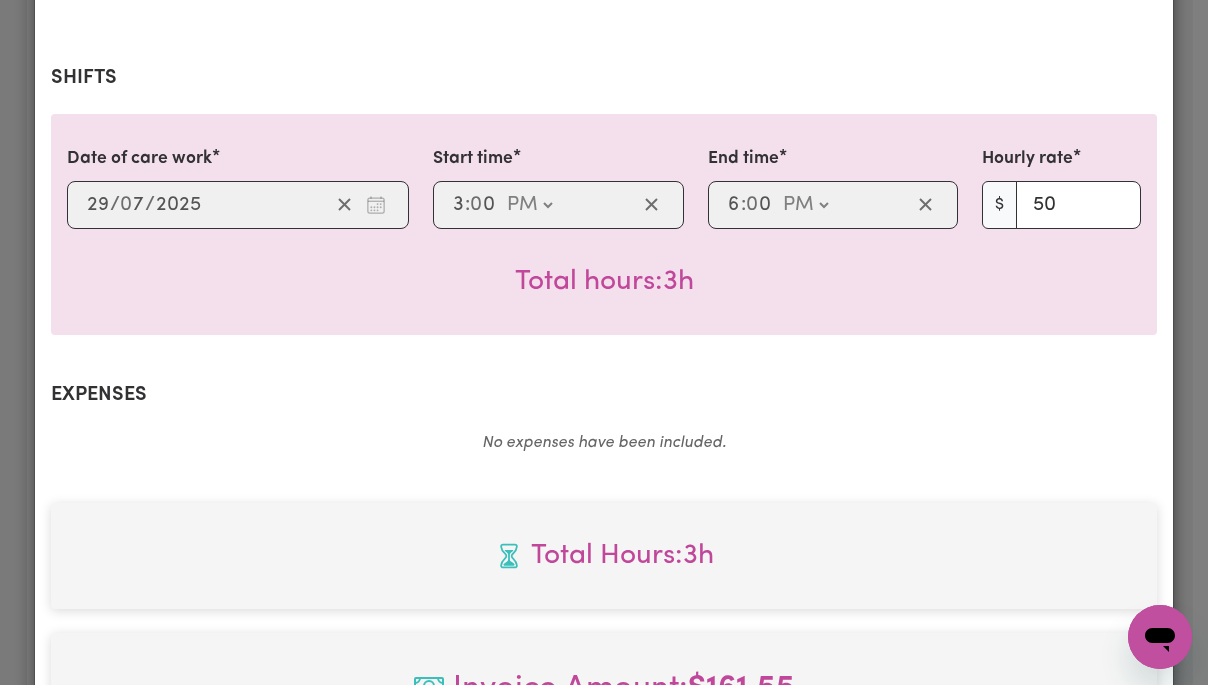 scroll, scrollTop: 855, scrollLeft: 0, axis: vertical 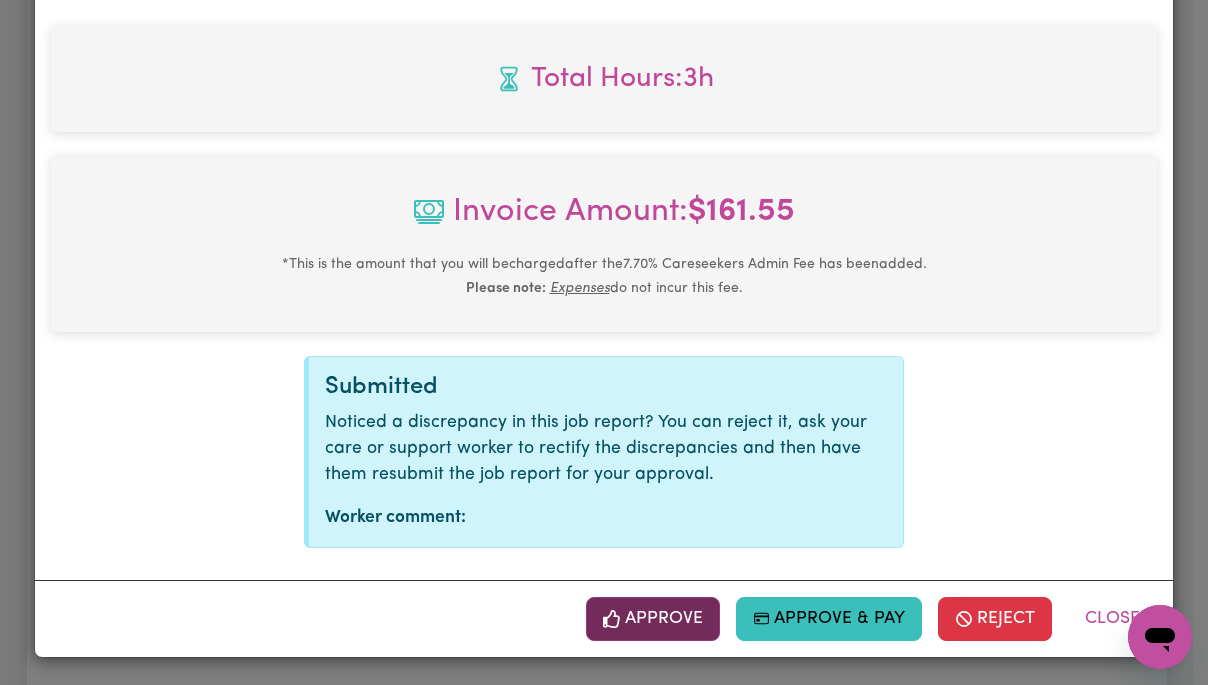 click on "Approve" at bounding box center [653, 619] 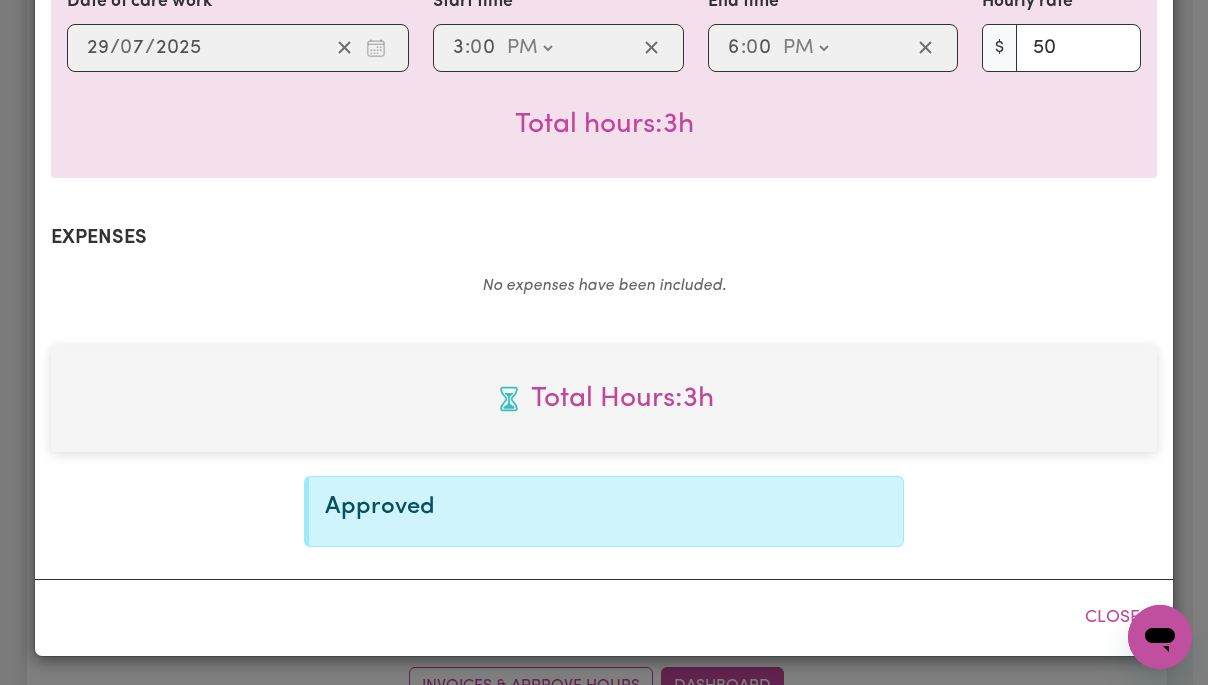 scroll, scrollTop: 533, scrollLeft: 0, axis: vertical 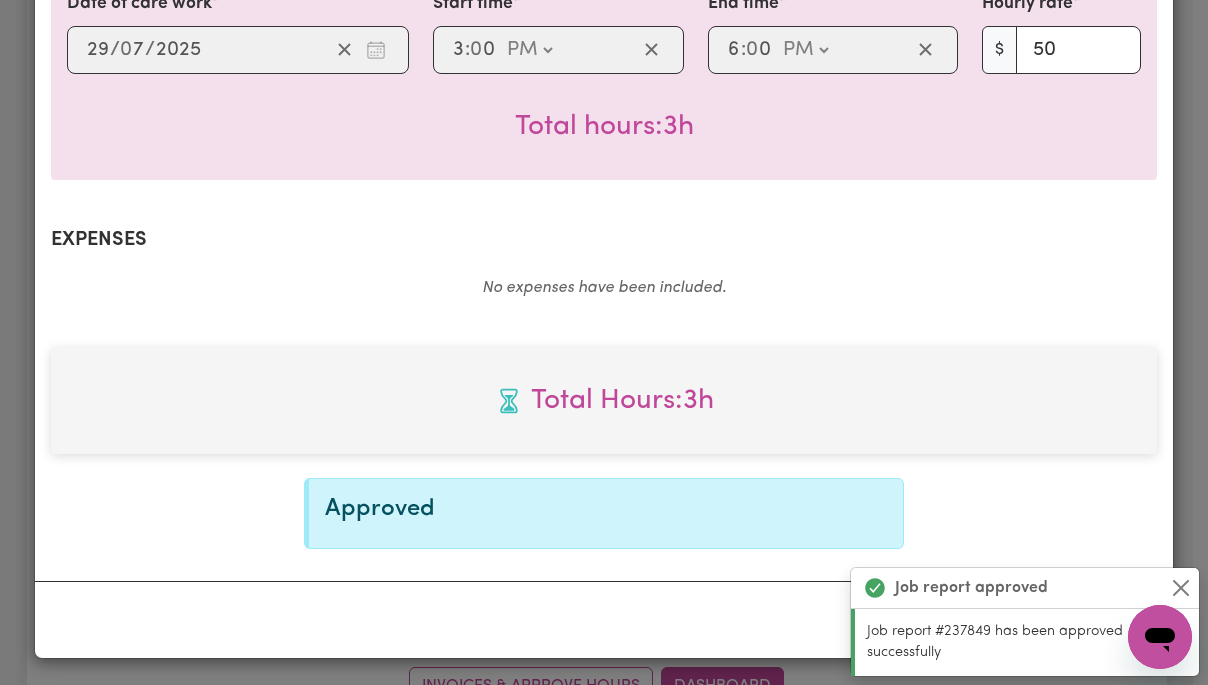 click on "Job report approved" at bounding box center (1025, 588) 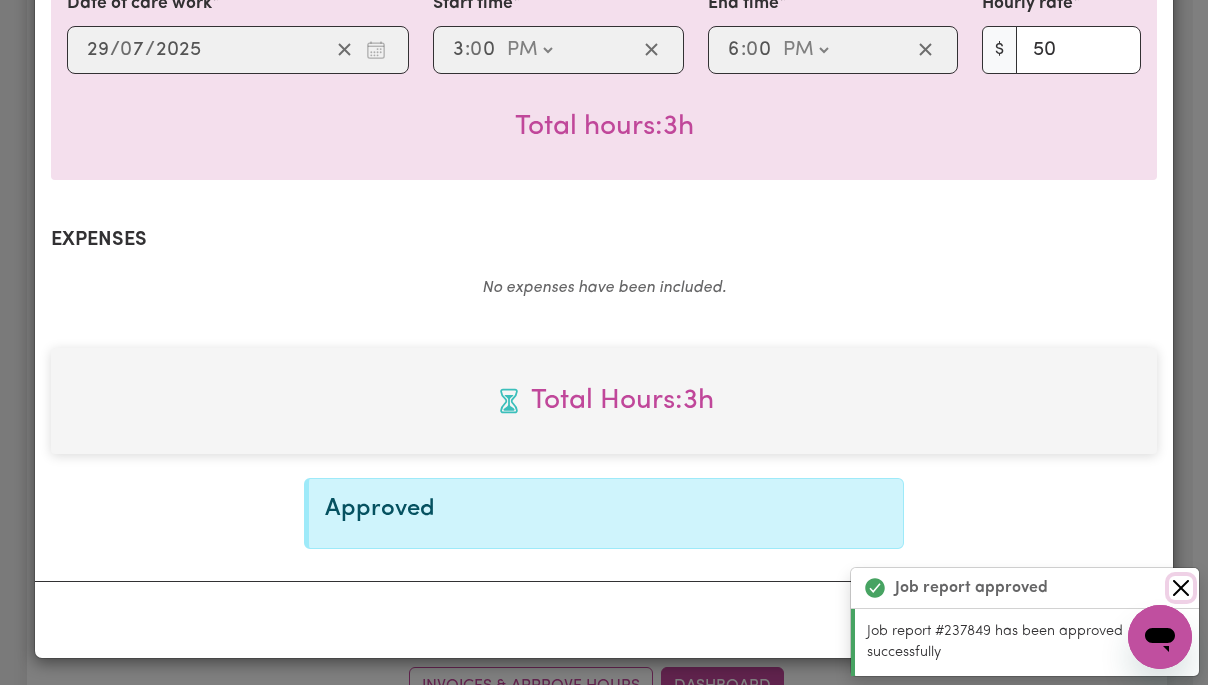 click at bounding box center (1181, 588) 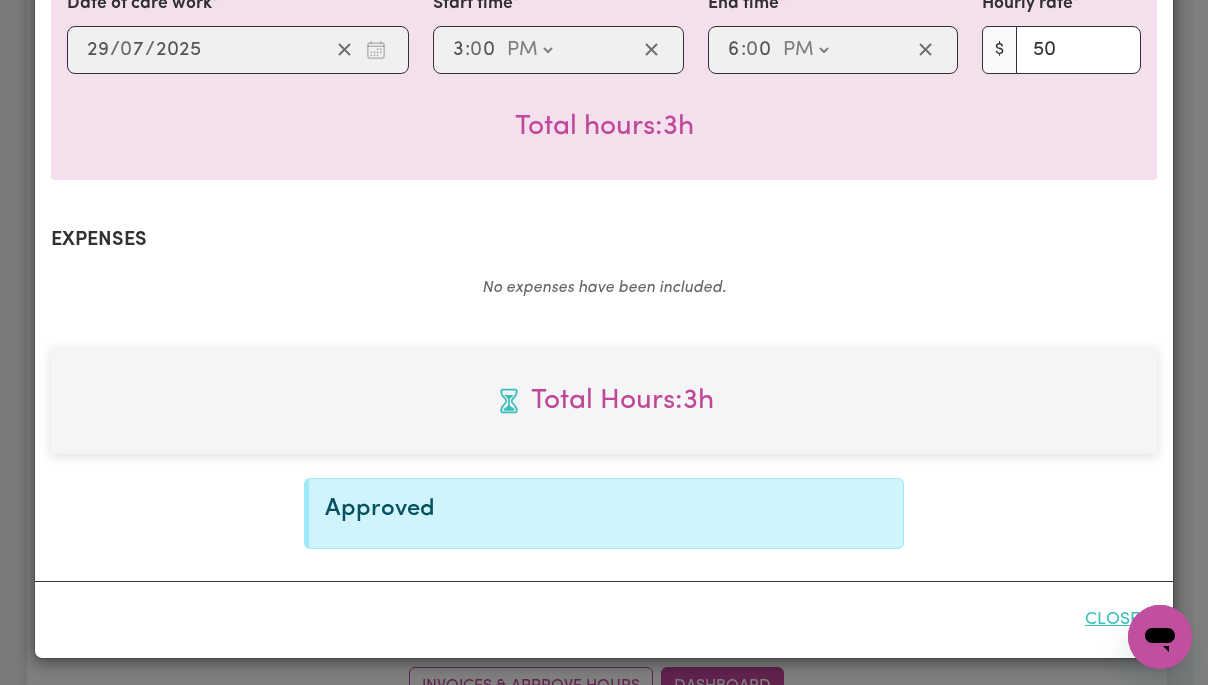 click on "Close" at bounding box center (1112, 620) 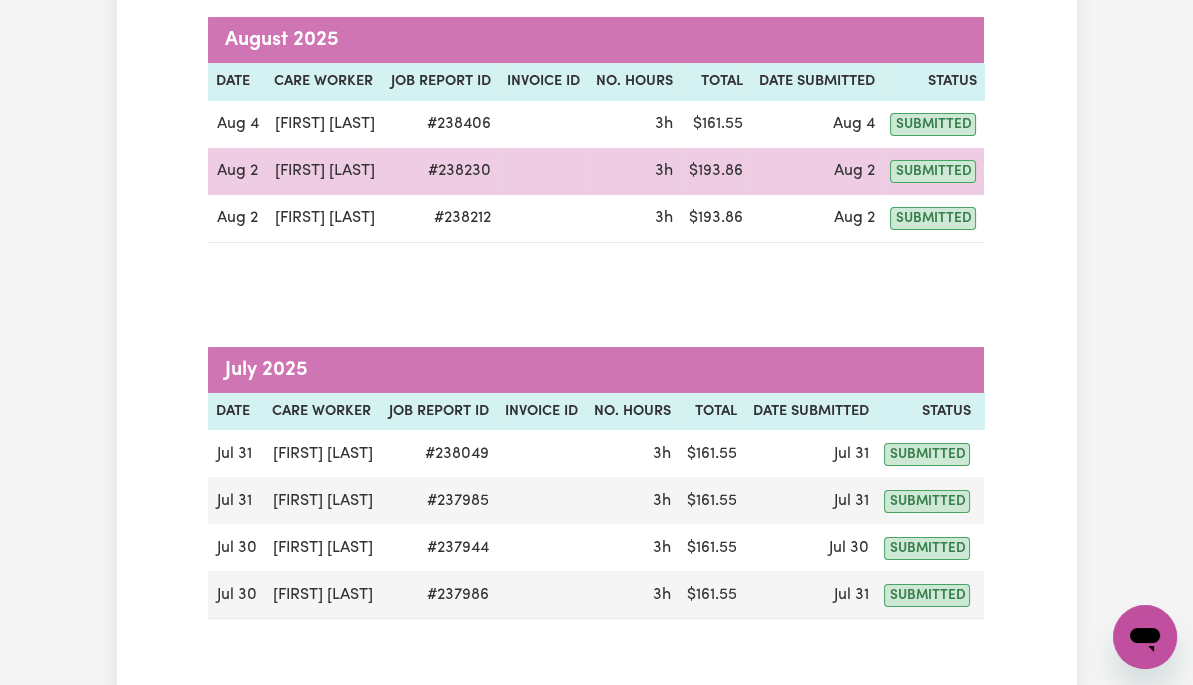 click on "Actions" at bounding box center [1031, 171] 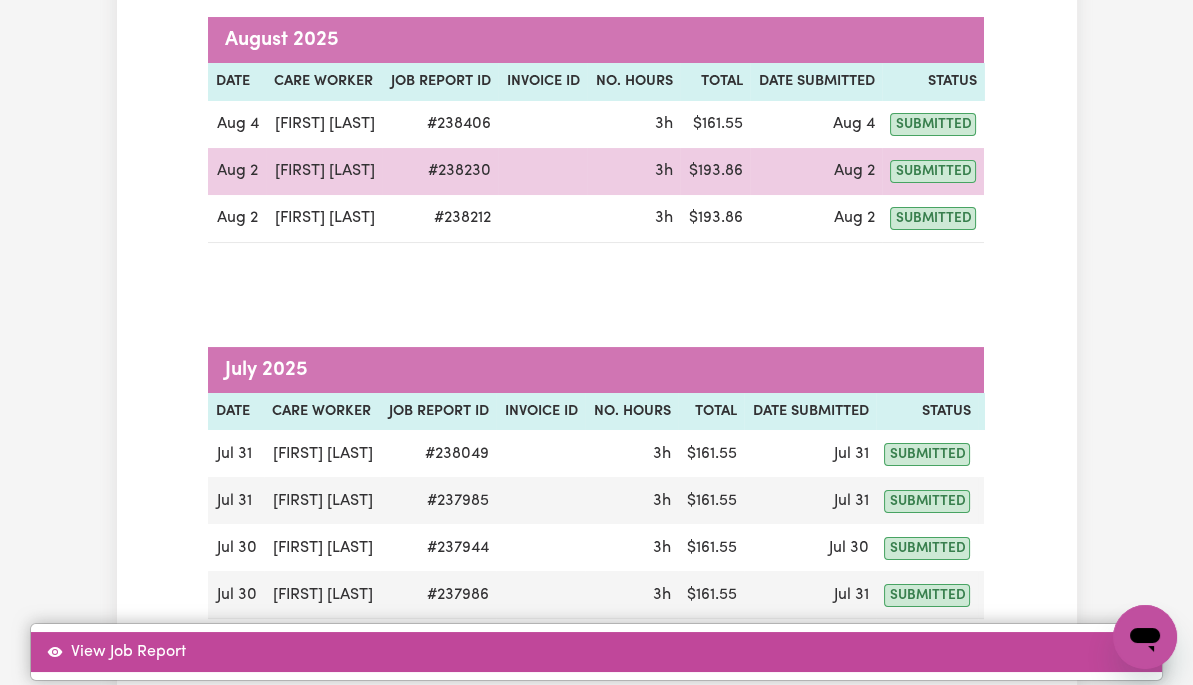 click on "View Job Report" at bounding box center (596, 652) 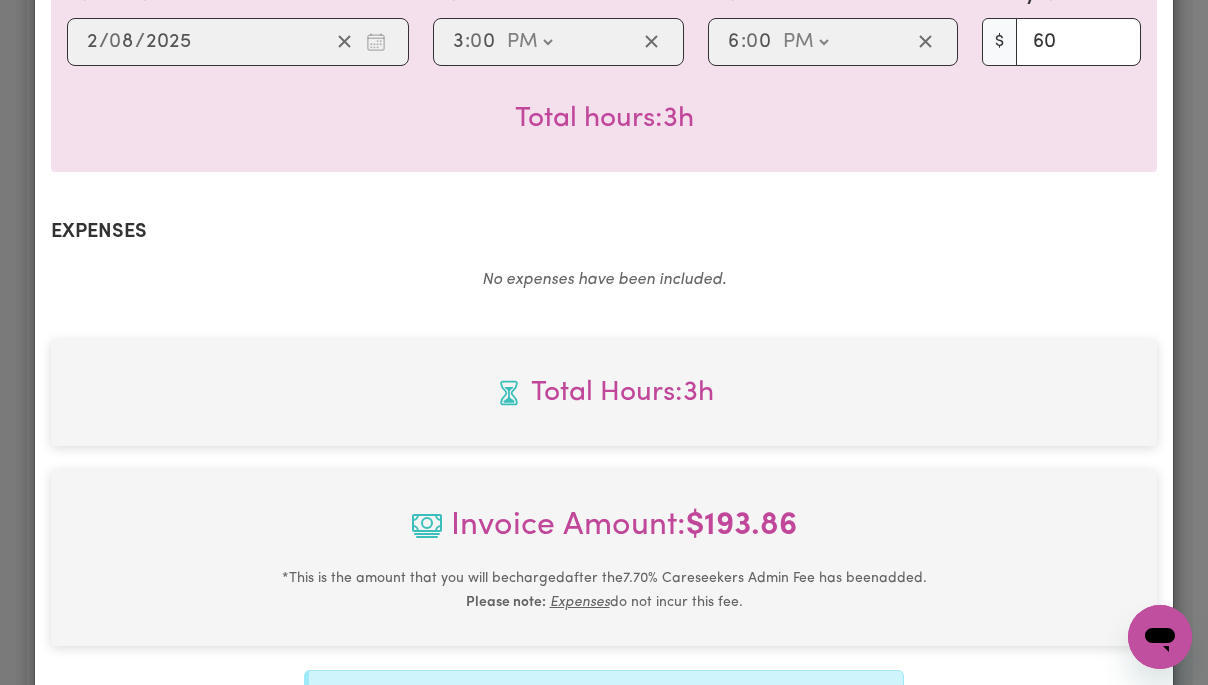 scroll, scrollTop: 855, scrollLeft: 0, axis: vertical 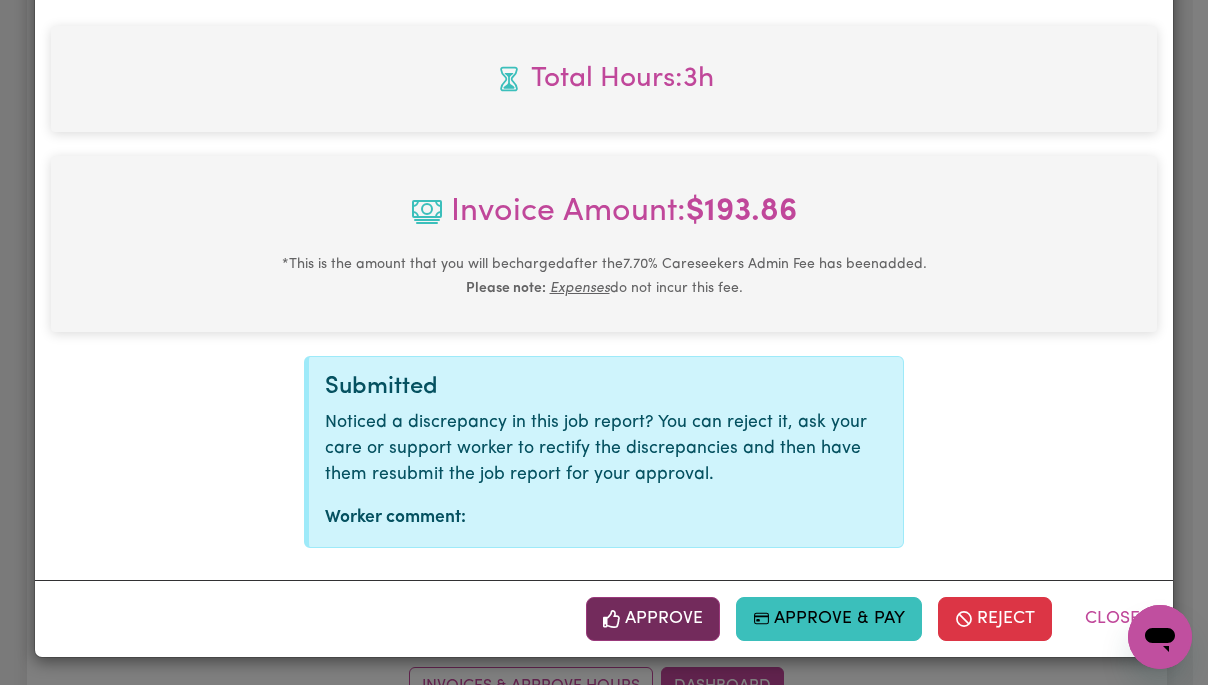 click on "Approve" at bounding box center (653, 619) 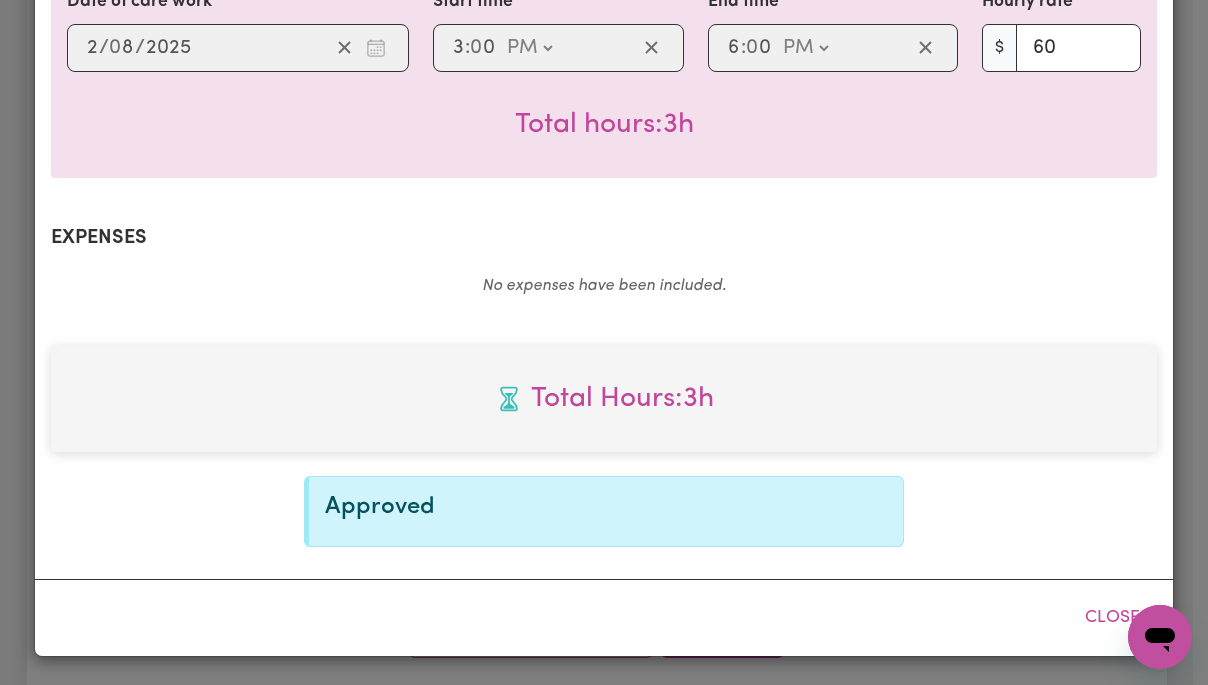 scroll, scrollTop: 533, scrollLeft: 0, axis: vertical 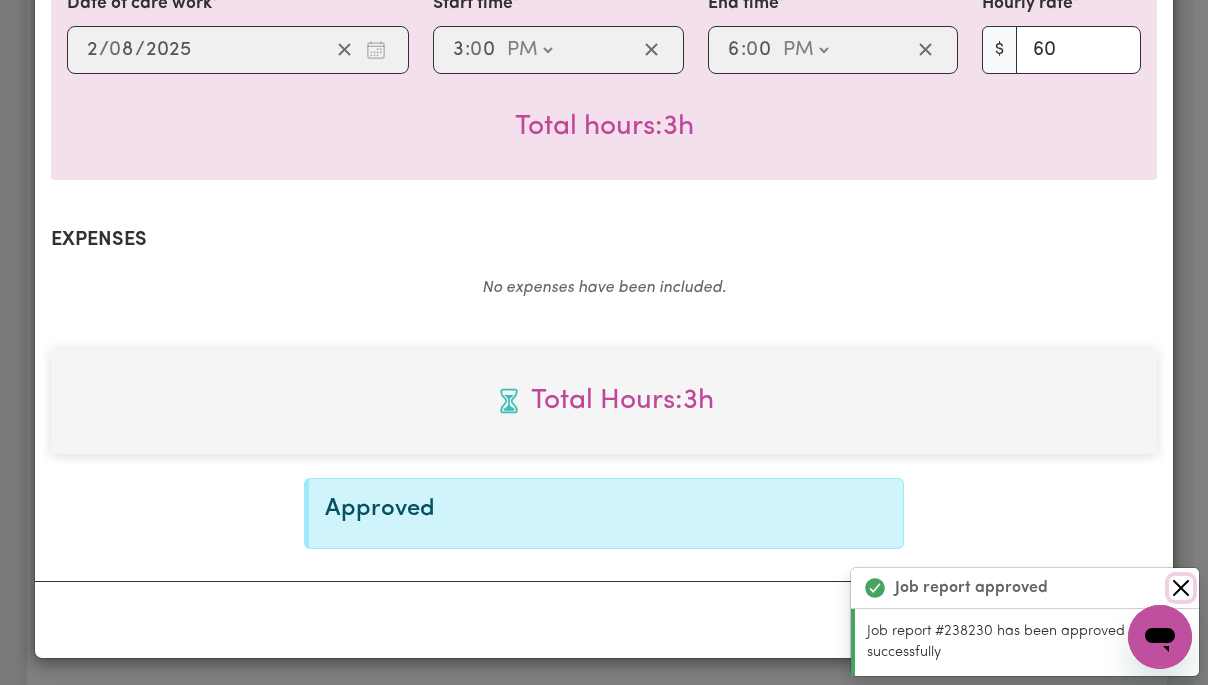 click at bounding box center (1181, 588) 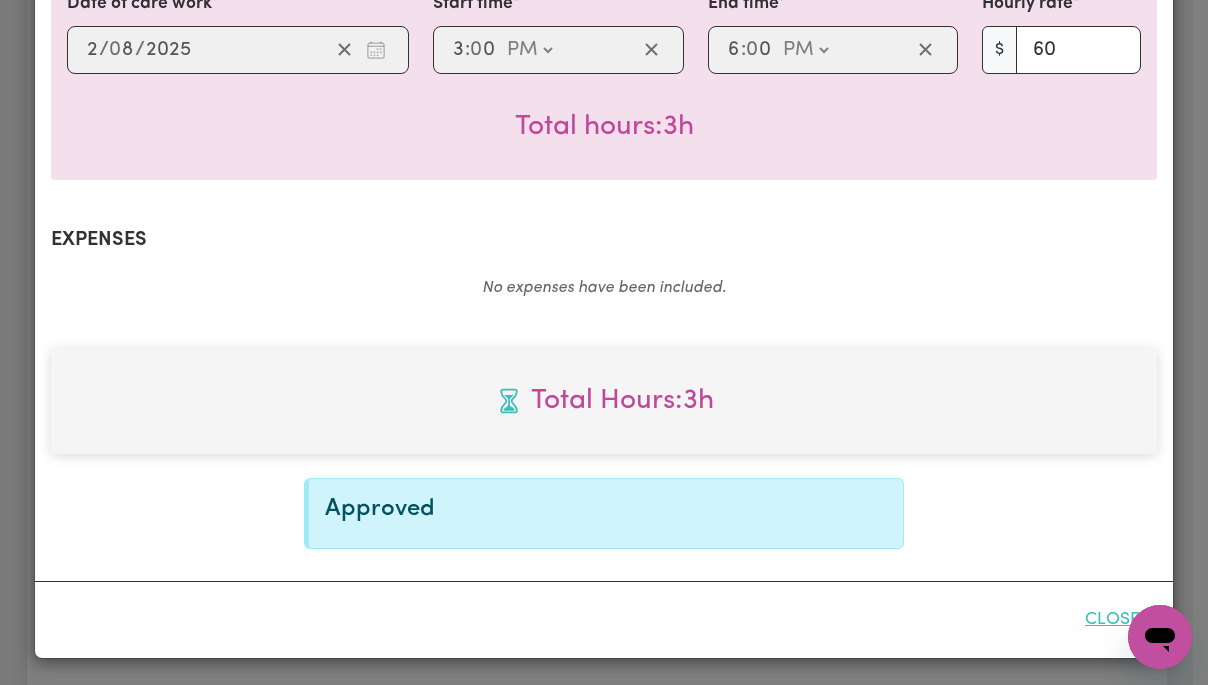 click on "Close" at bounding box center [1112, 620] 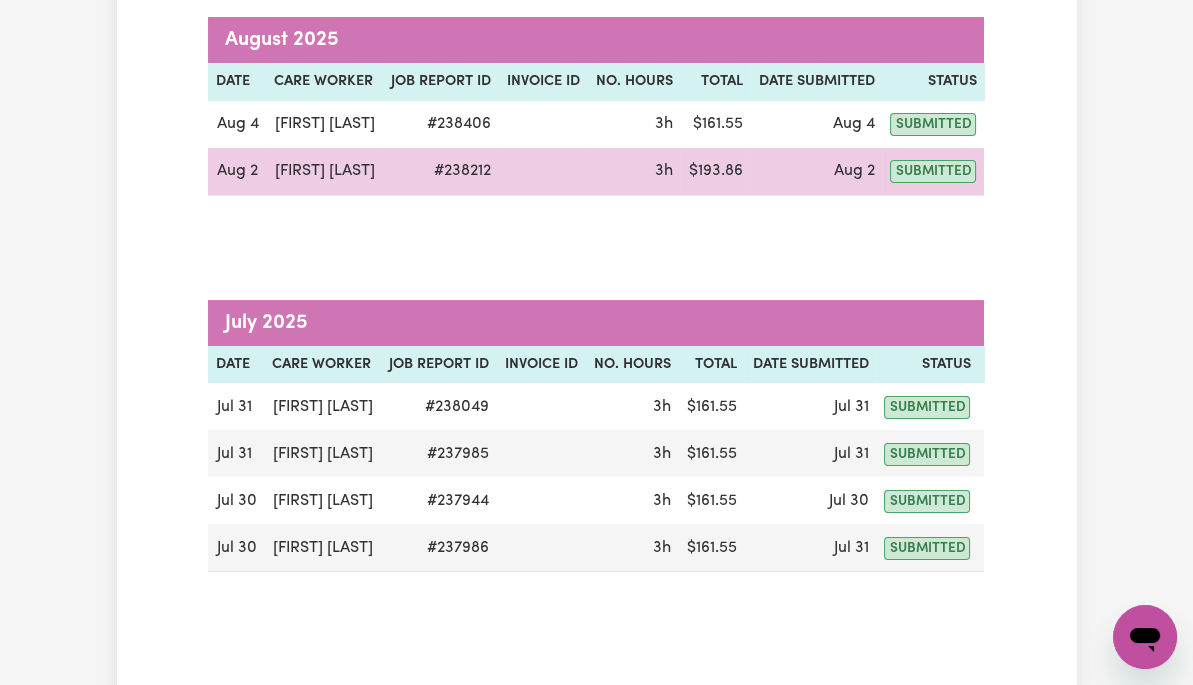 click on "Actions" at bounding box center [1031, 171] 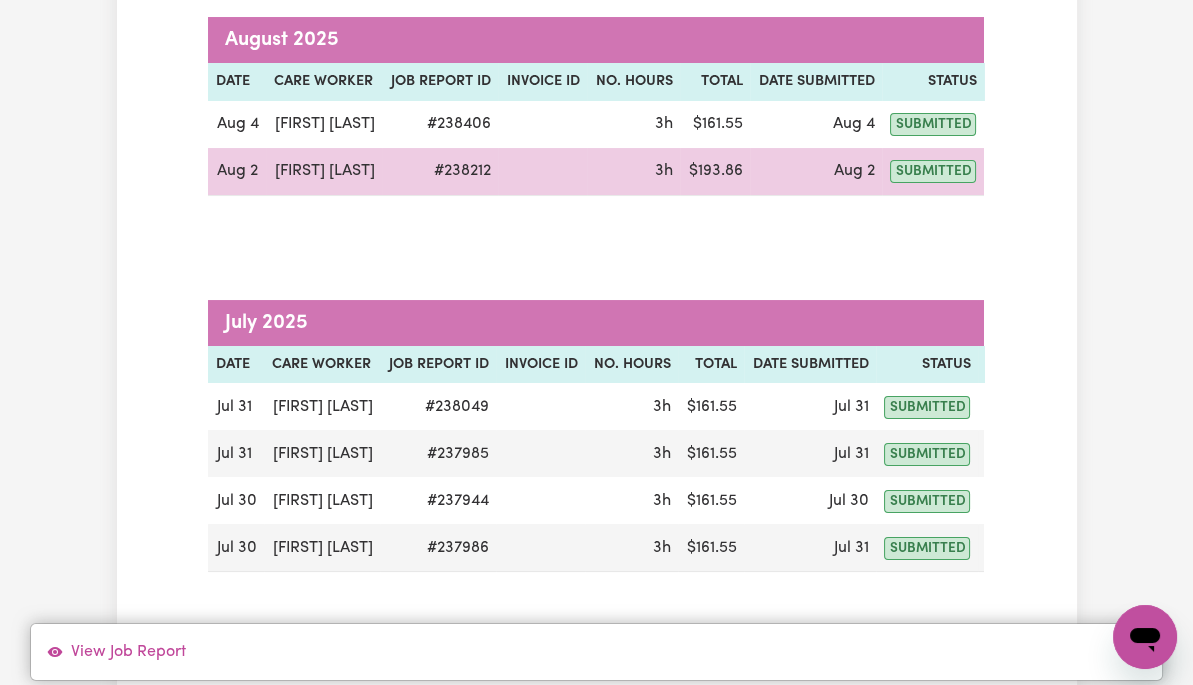 click on "View Job Report" at bounding box center [596, 652] 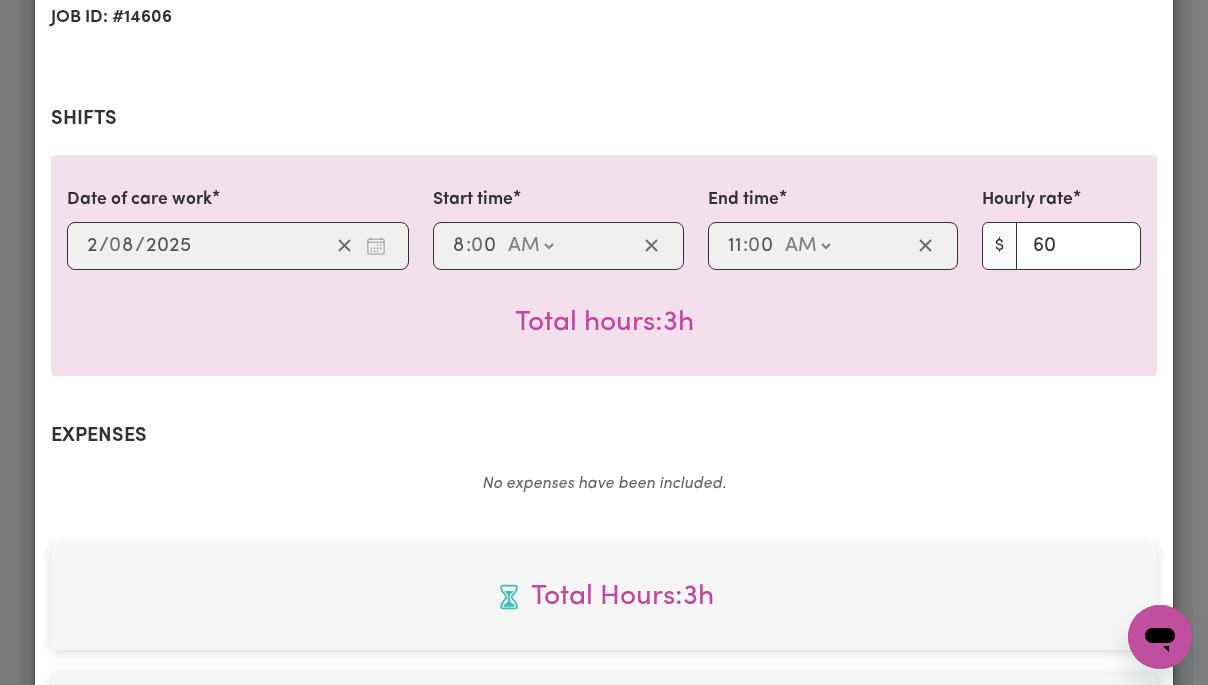 scroll, scrollTop: 855, scrollLeft: 0, axis: vertical 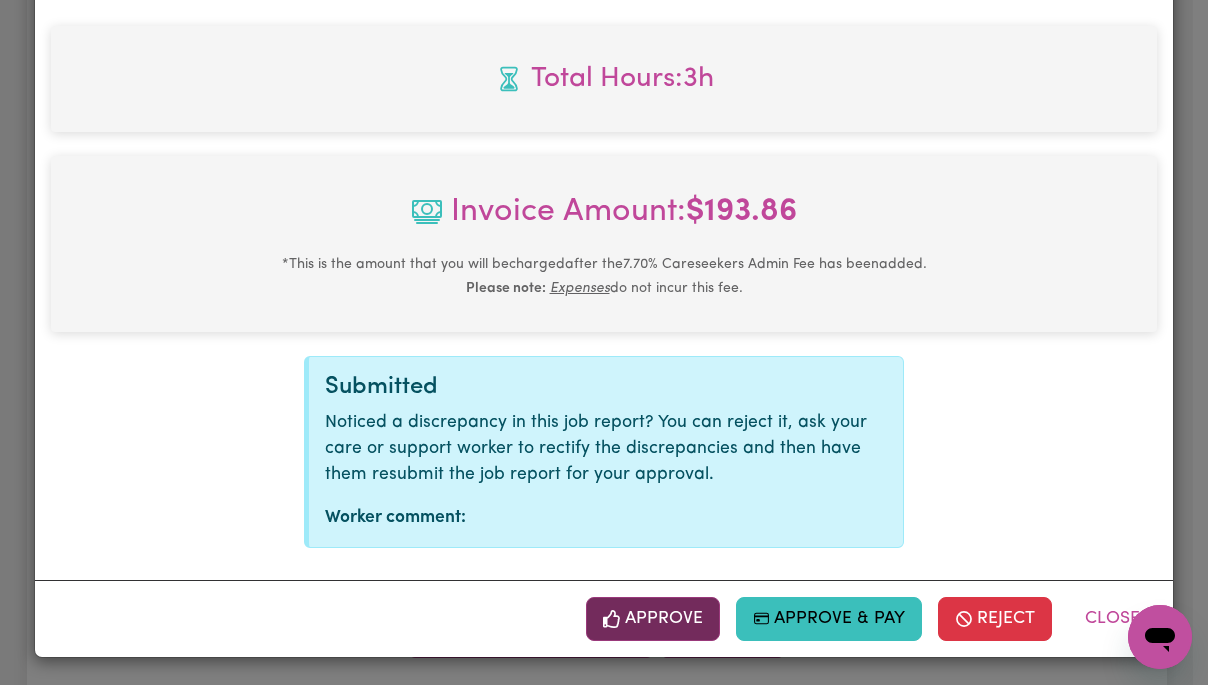 click on "Approve" at bounding box center (653, 619) 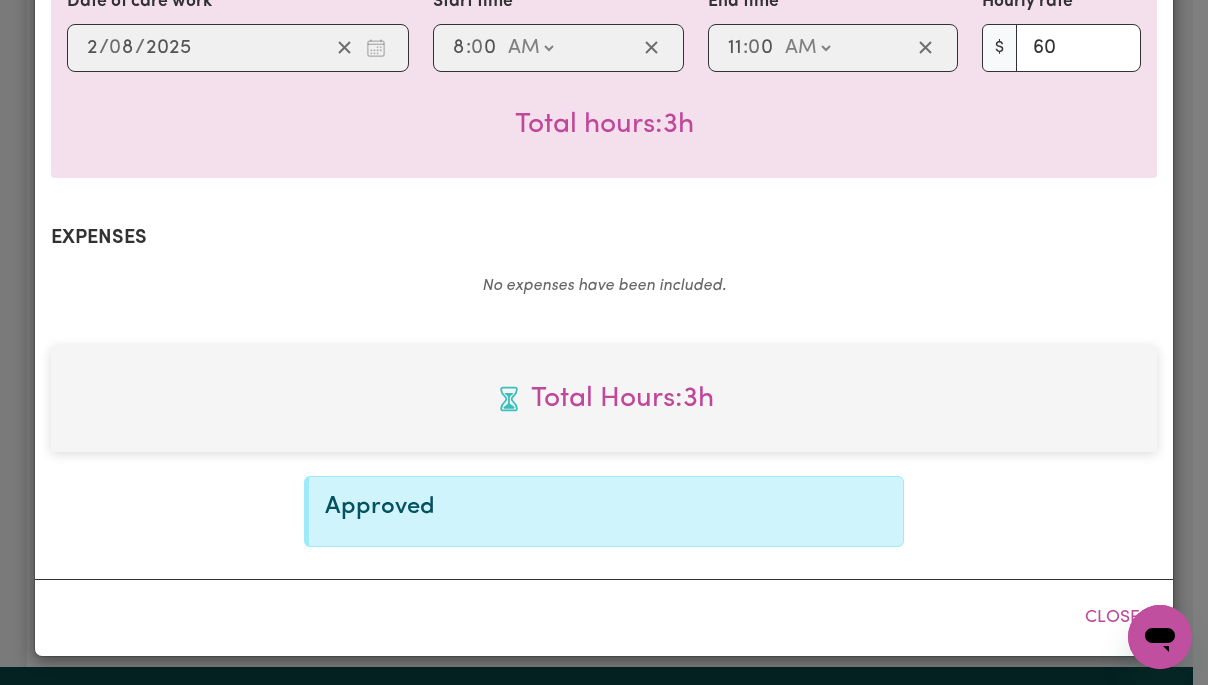 scroll, scrollTop: 533, scrollLeft: 0, axis: vertical 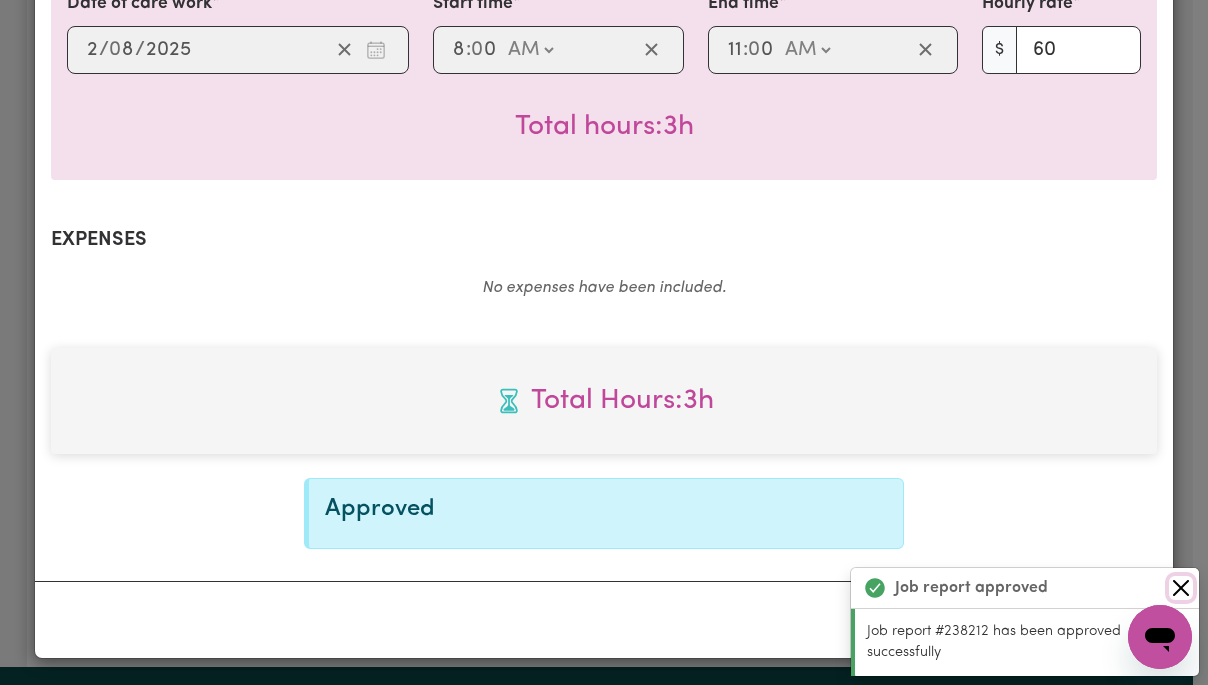 click at bounding box center (1181, 588) 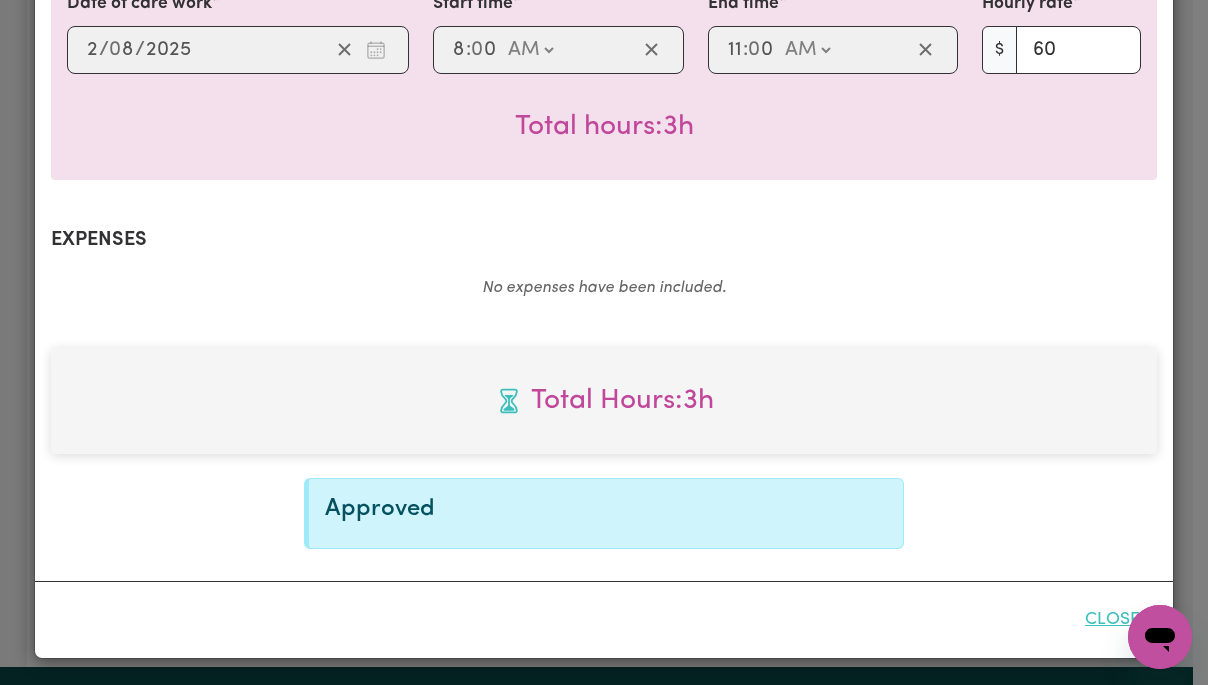 click on "Close" at bounding box center (1112, 620) 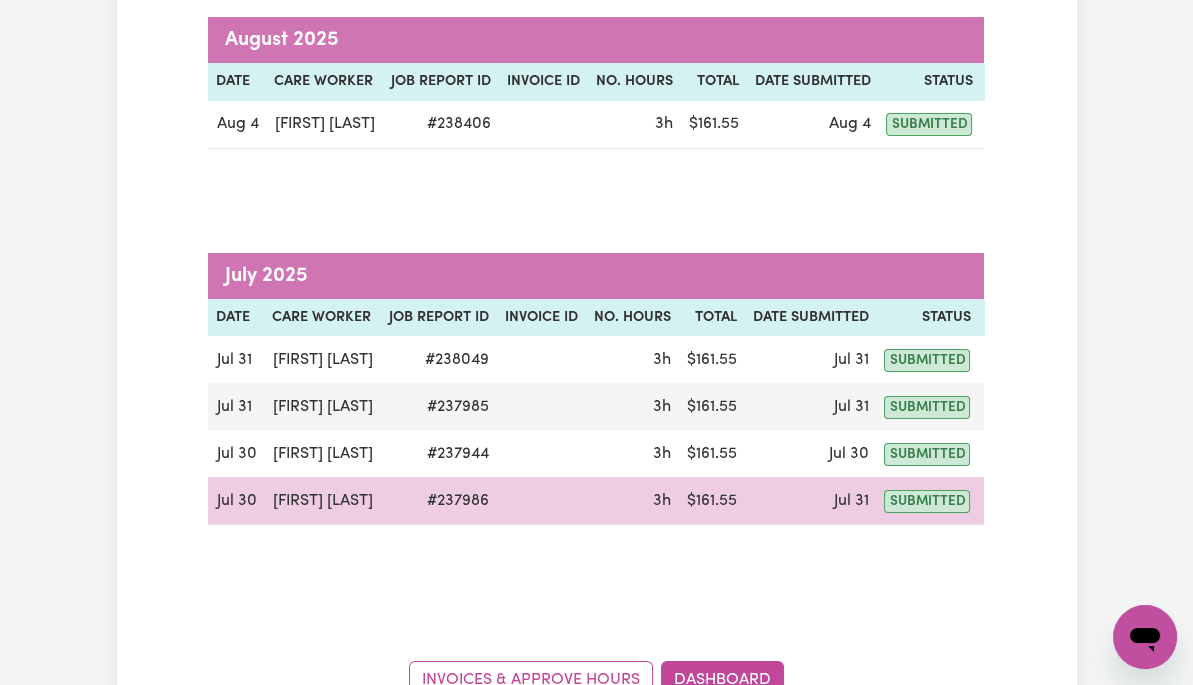 click on "Actions" at bounding box center (1025, 500) 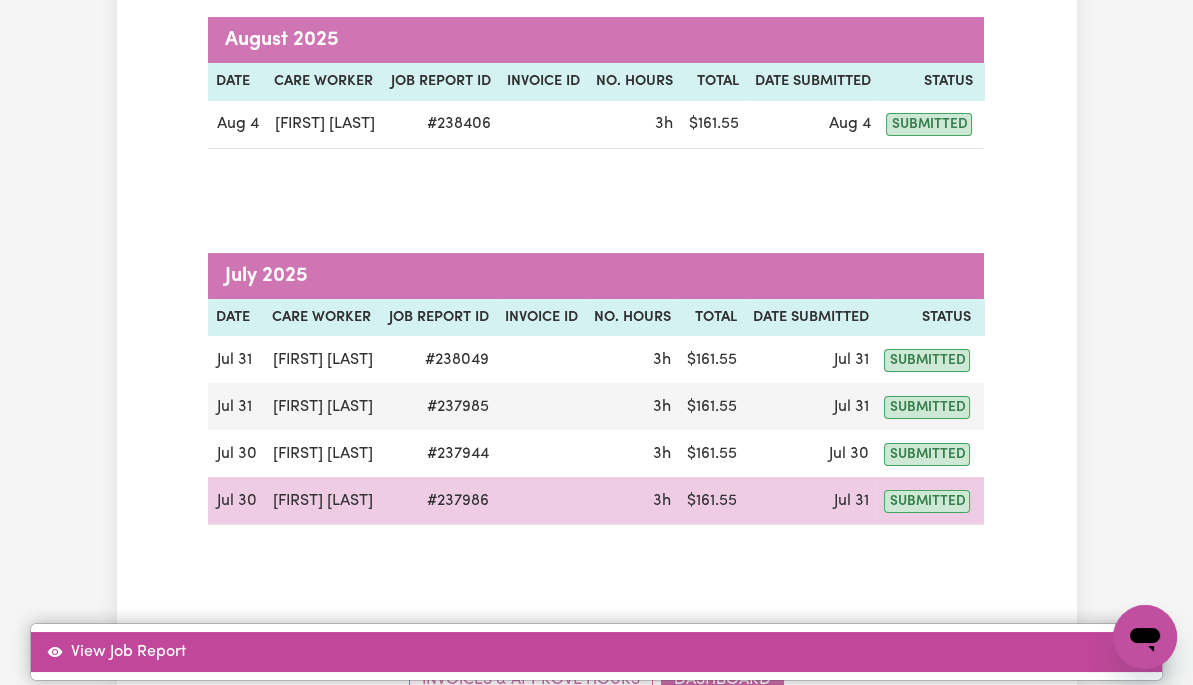 click on "View Job Report" at bounding box center [596, 652] 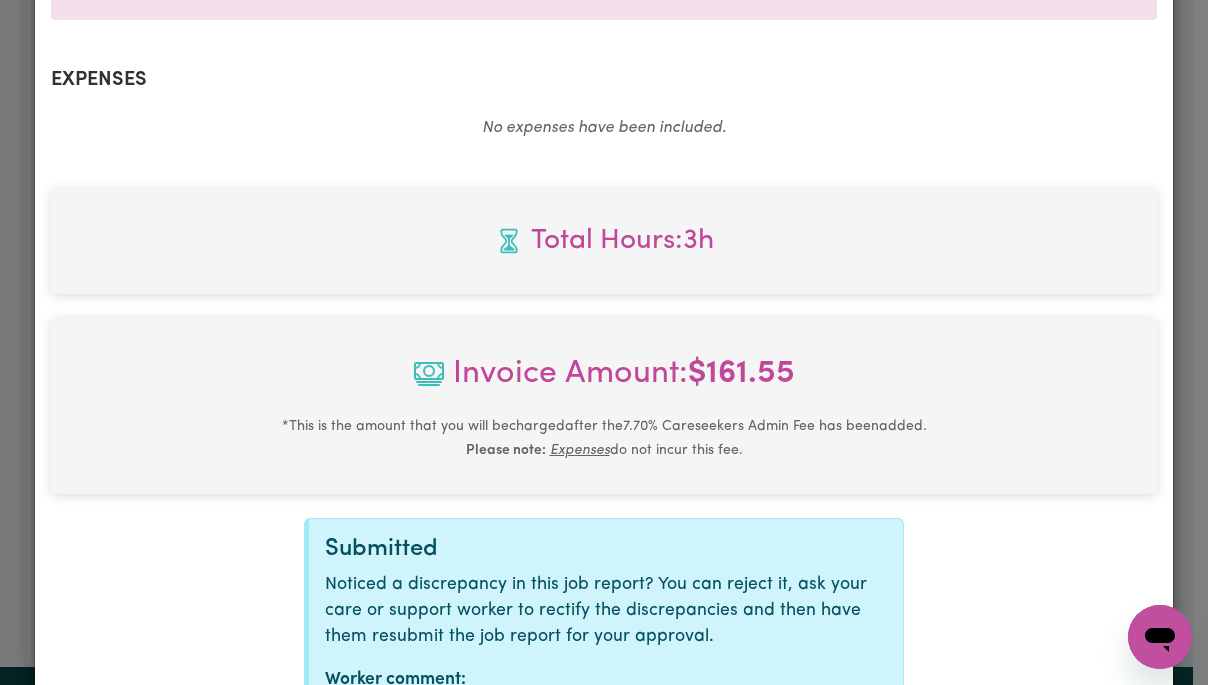 scroll, scrollTop: 855, scrollLeft: 0, axis: vertical 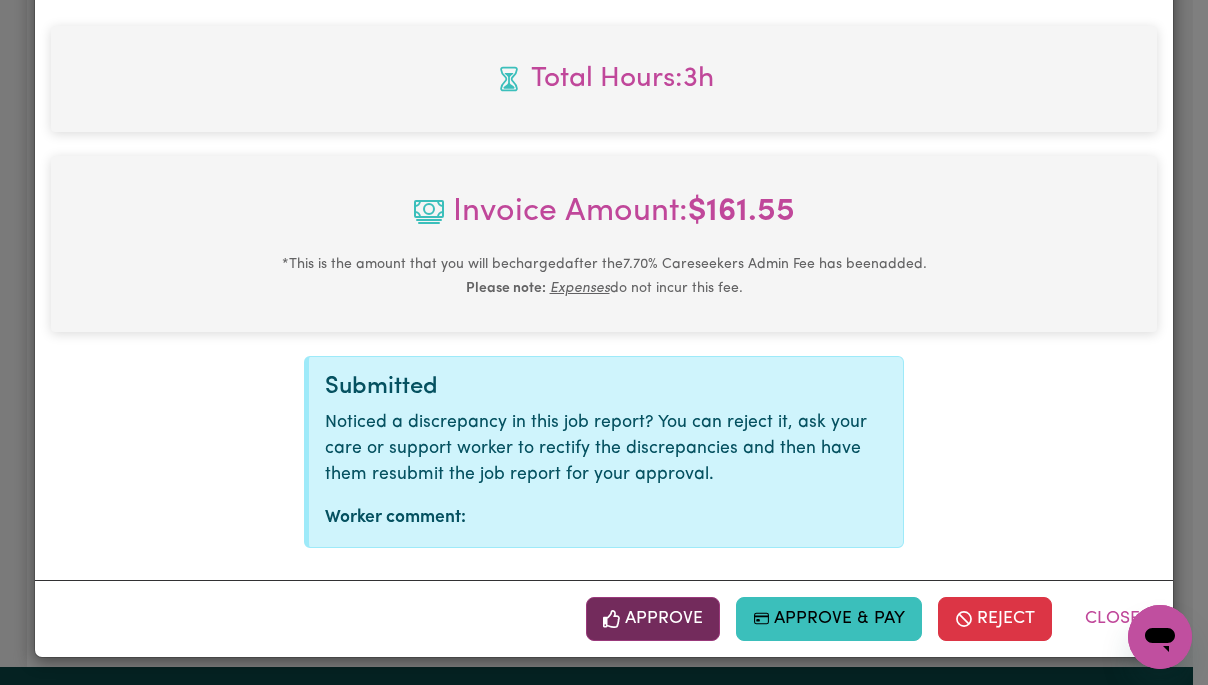 click on "Approve" at bounding box center (653, 619) 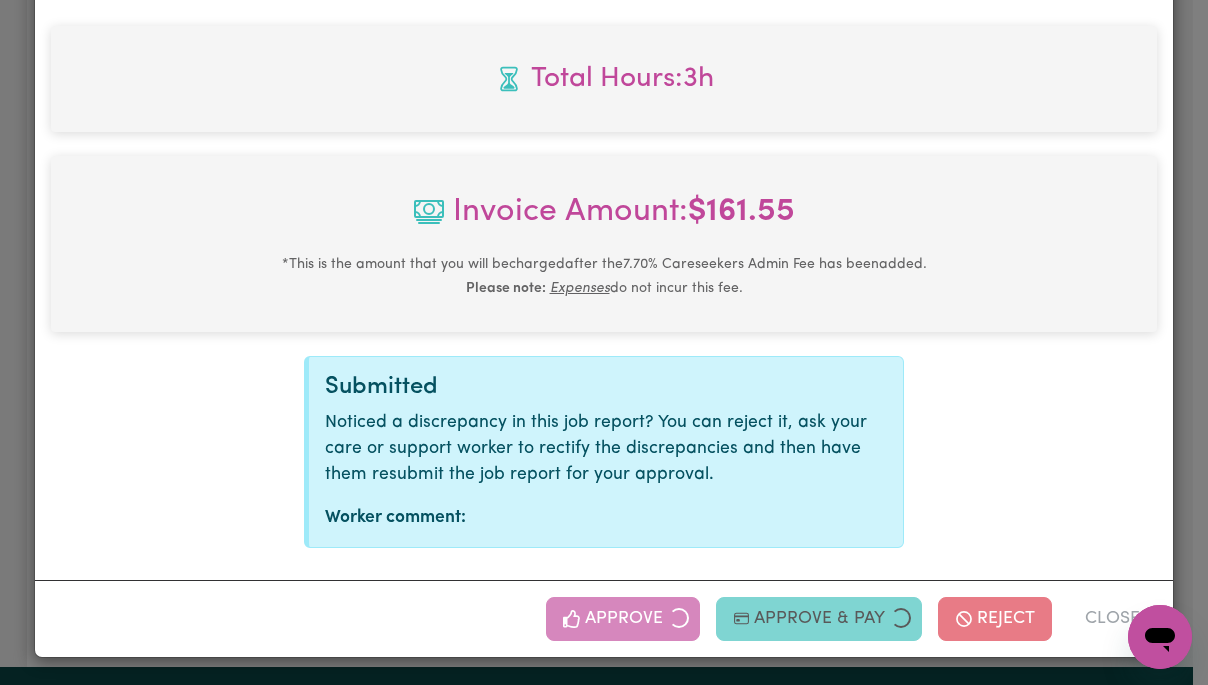 scroll, scrollTop: 533, scrollLeft: 0, axis: vertical 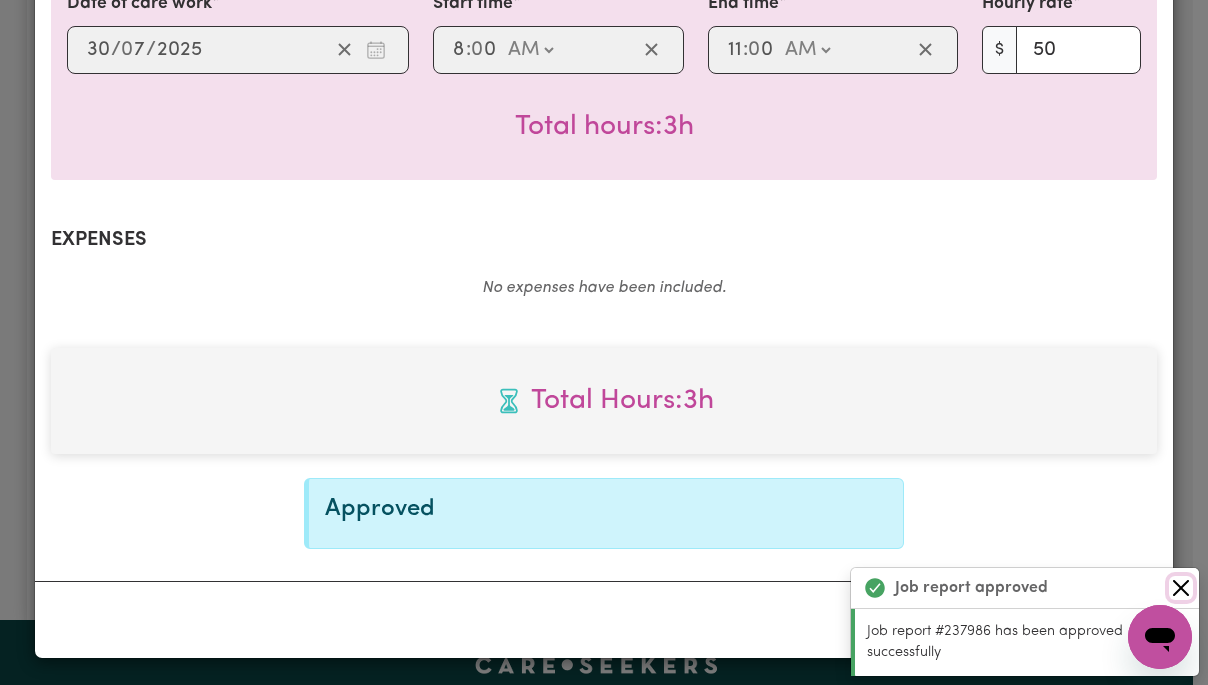 click at bounding box center [1181, 588] 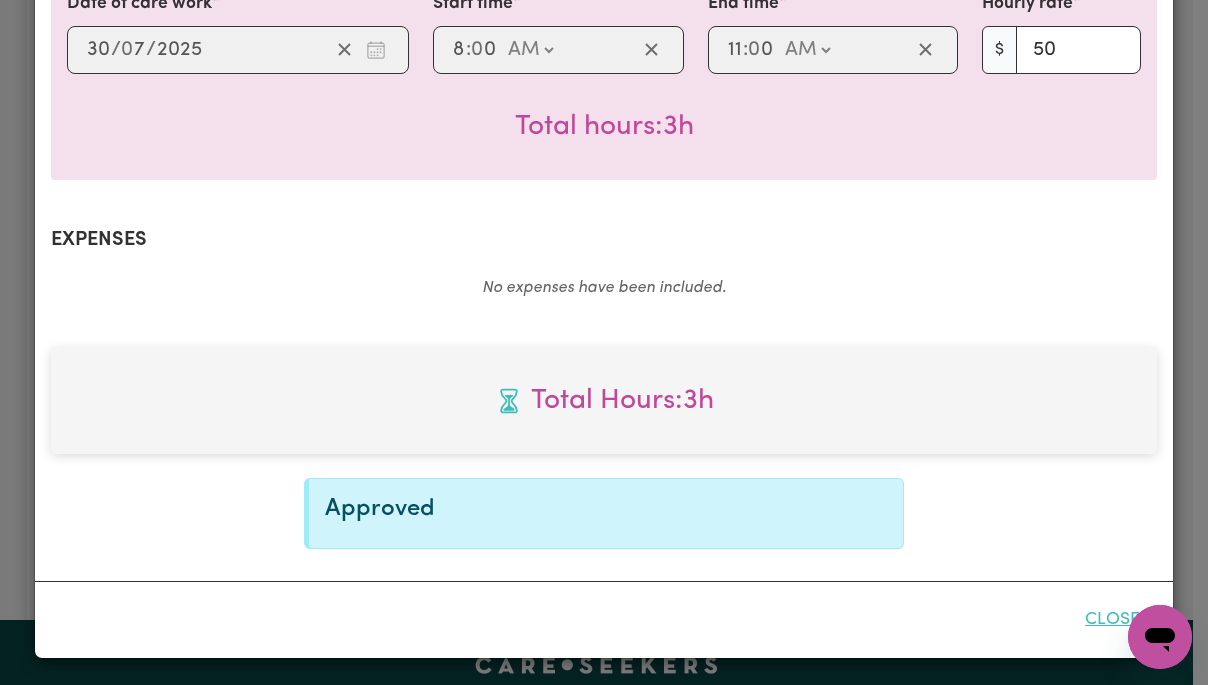click on "Close" at bounding box center (1112, 620) 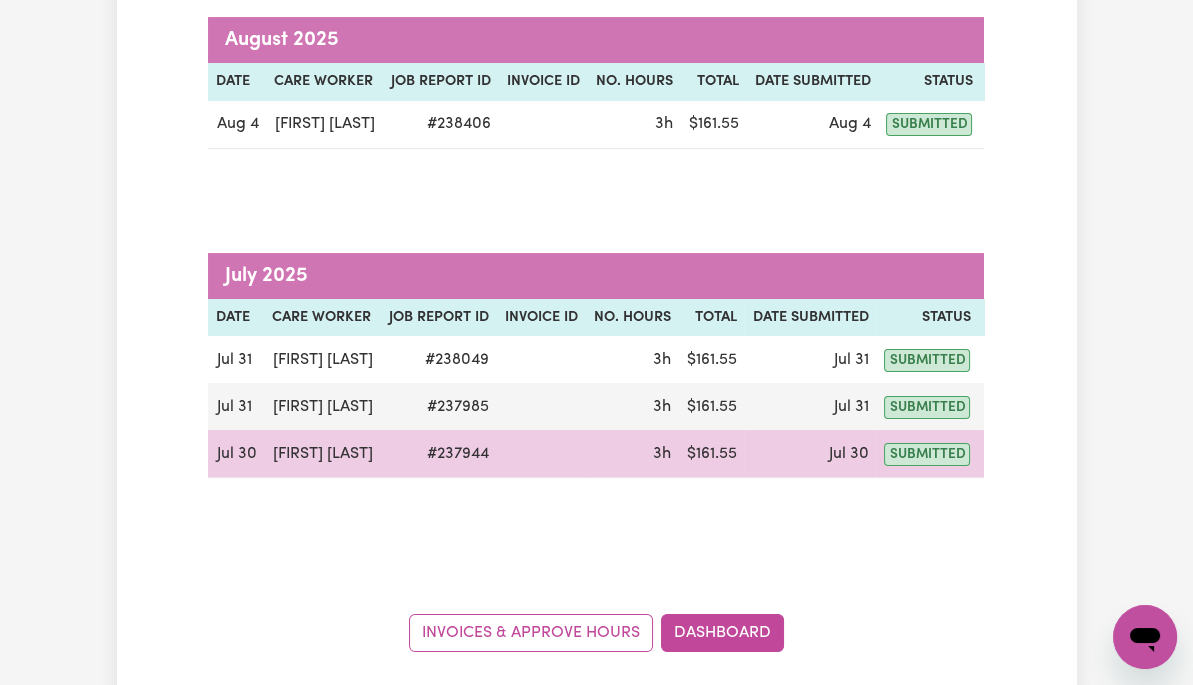 click on "Actions" at bounding box center (1025, 453) 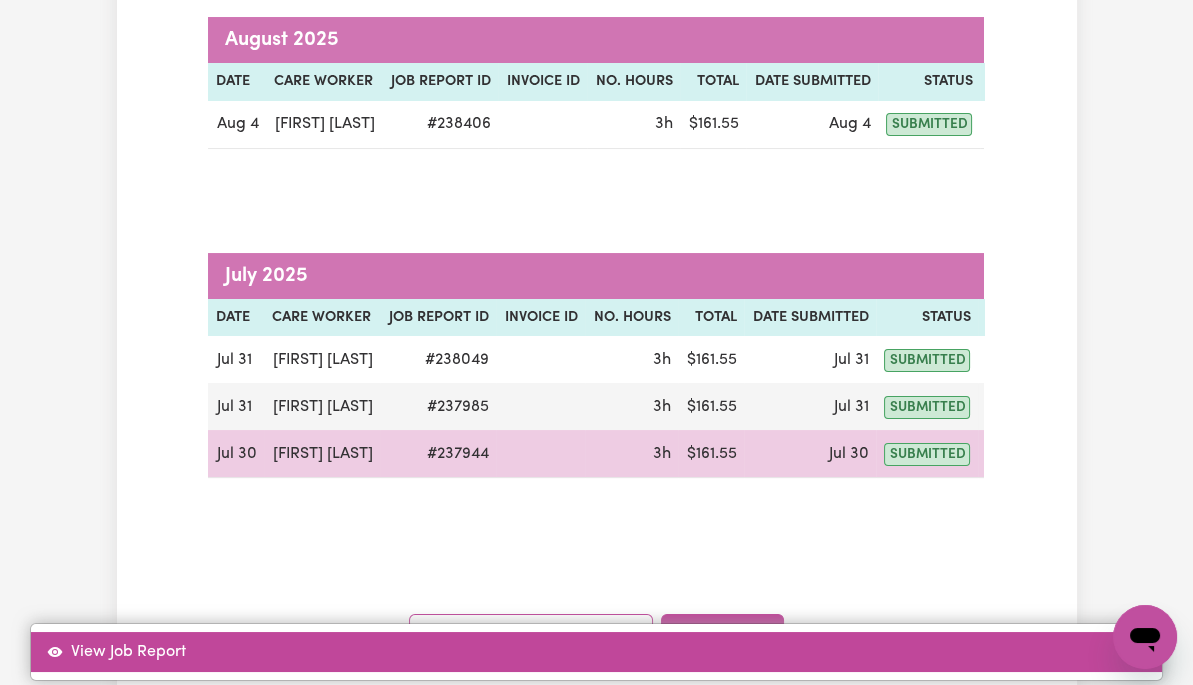 click on "View Job Report" at bounding box center (596, 652) 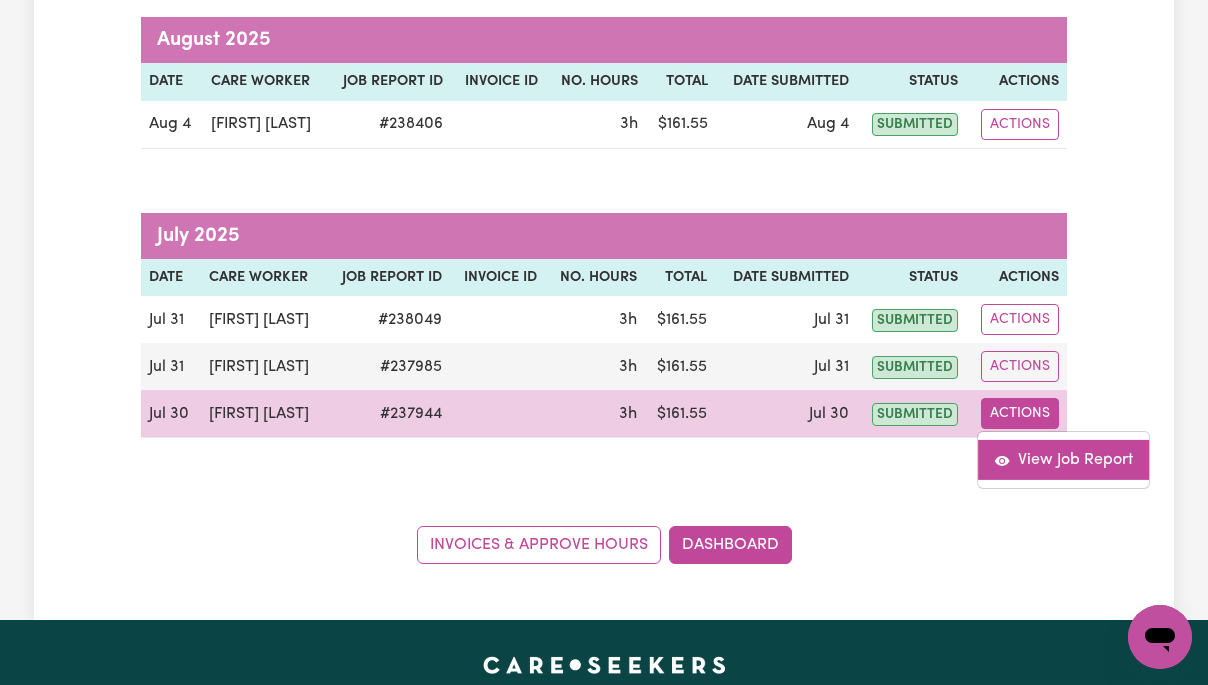 select on "pm" 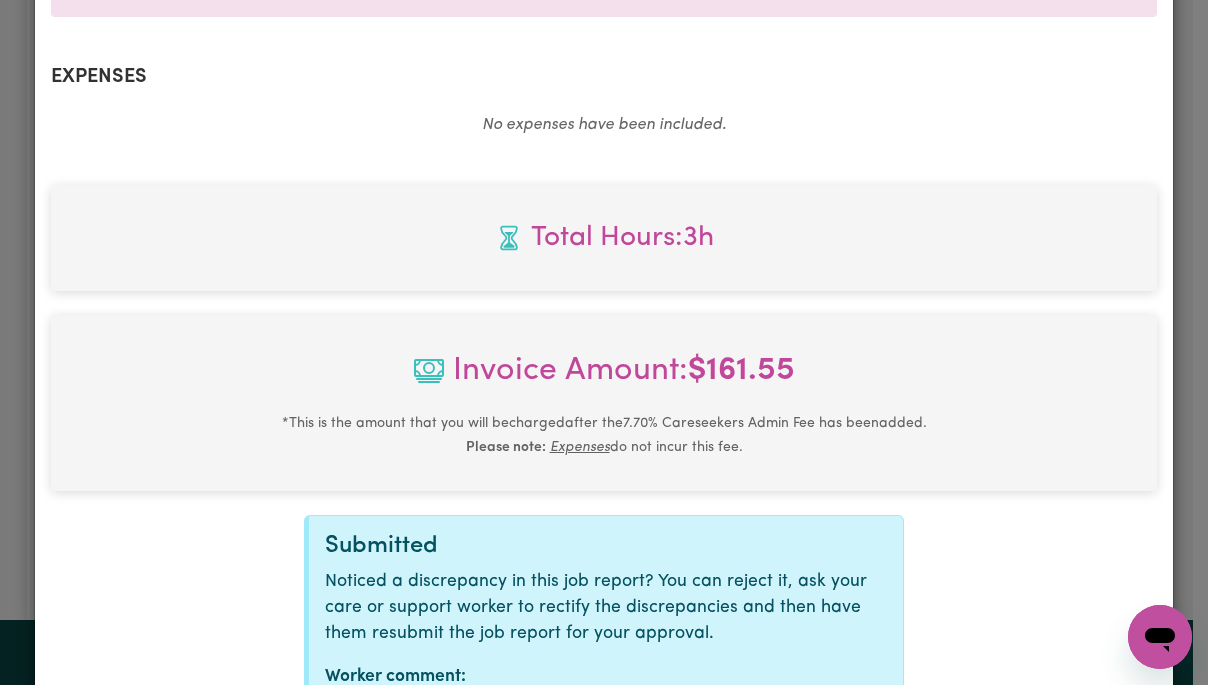 scroll, scrollTop: 855, scrollLeft: 0, axis: vertical 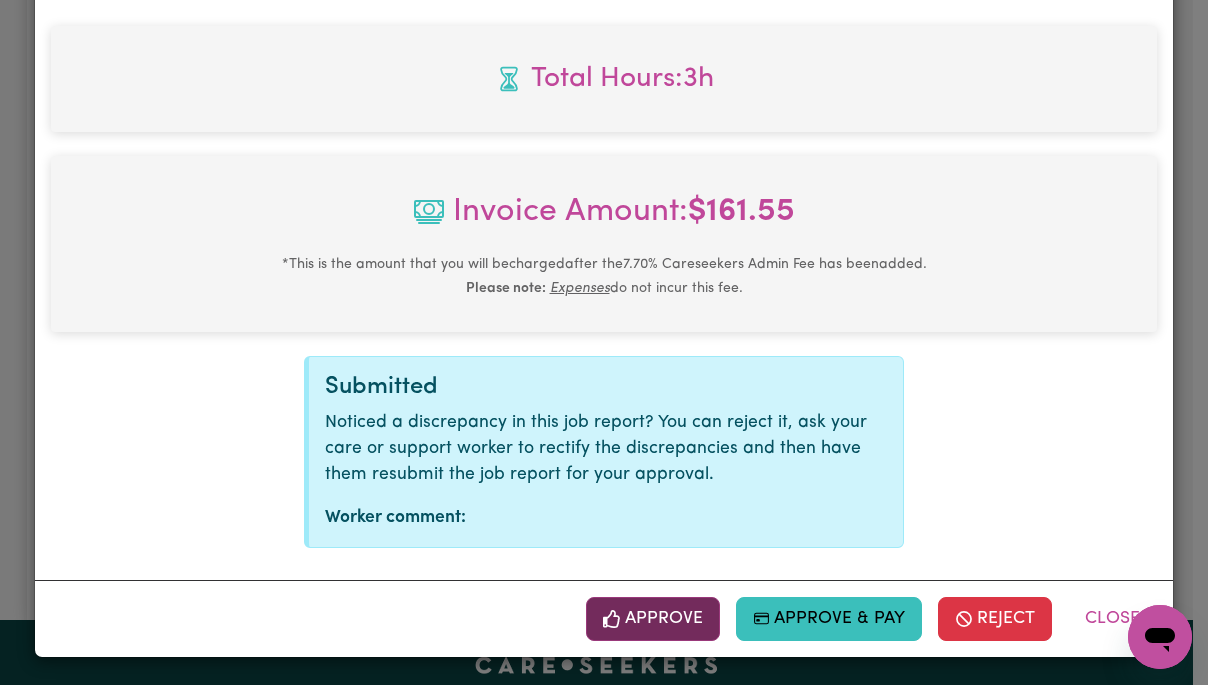 click on "Approve" at bounding box center [653, 619] 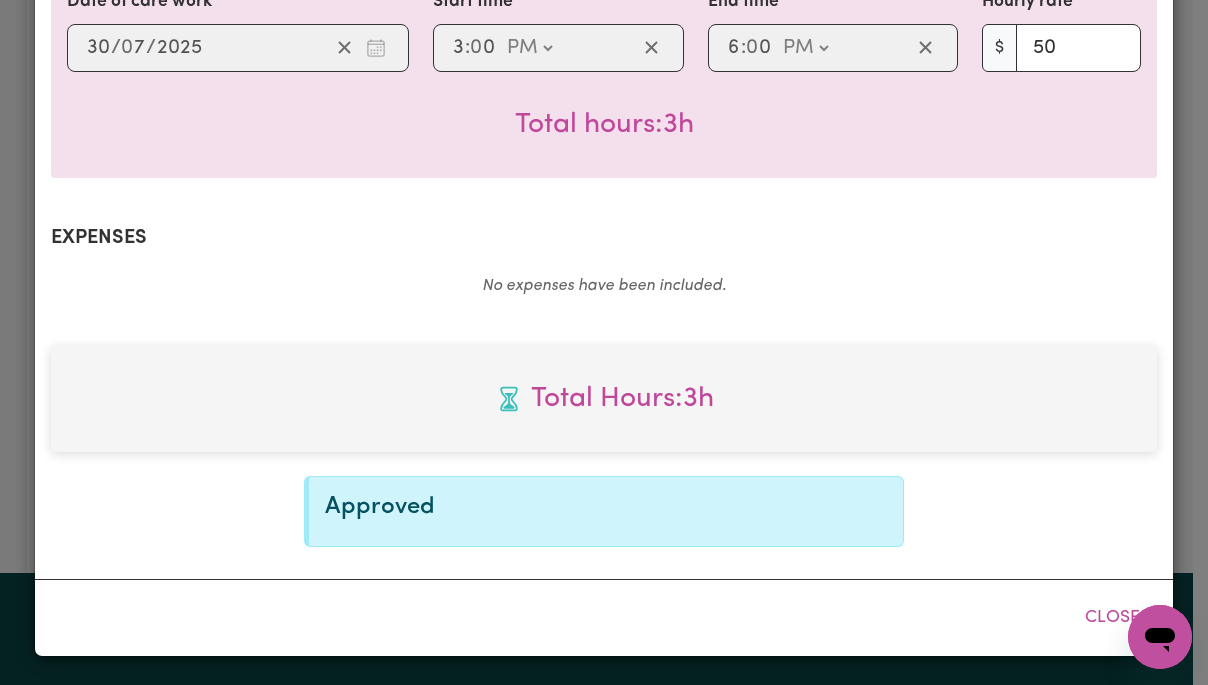 scroll, scrollTop: 533, scrollLeft: 0, axis: vertical 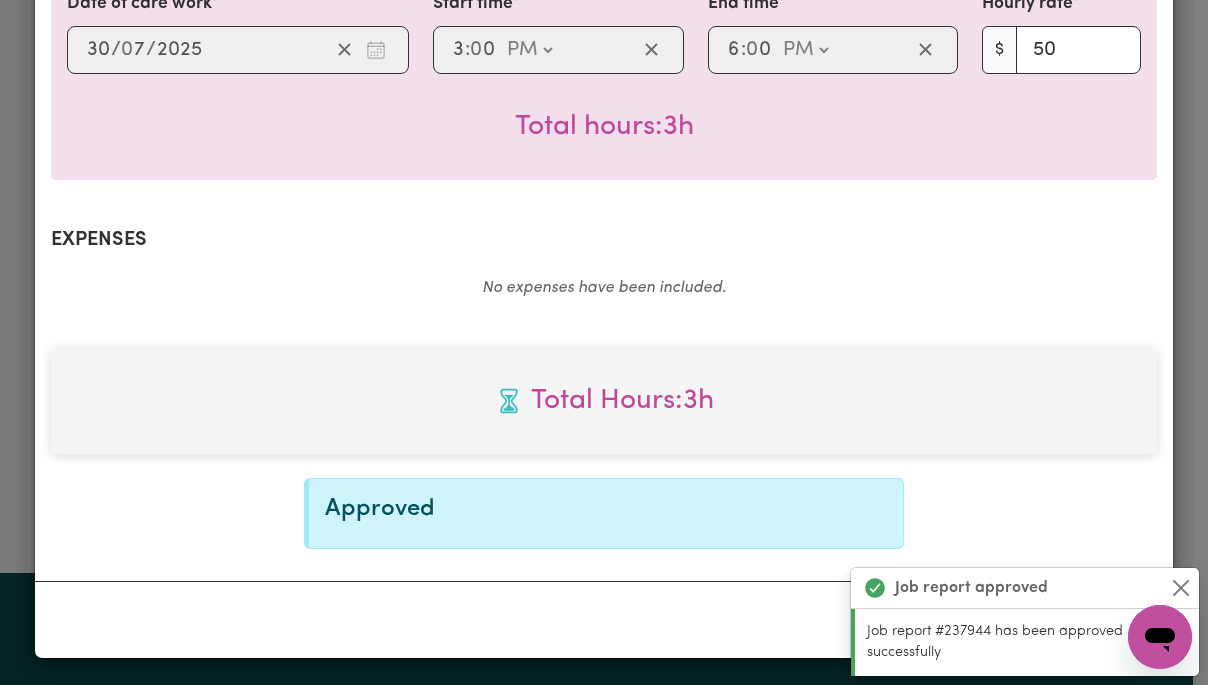 click on "Job report approved" at bounding box center (1025, 588) 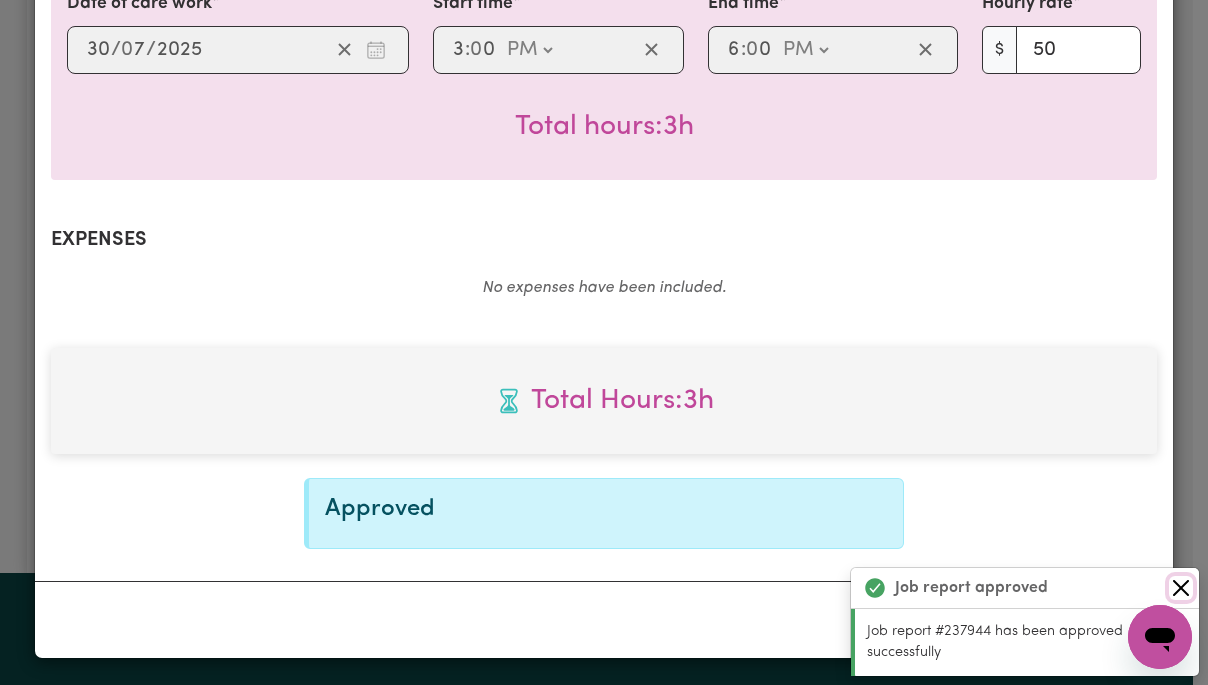 click at bounding box center (1181, 588) 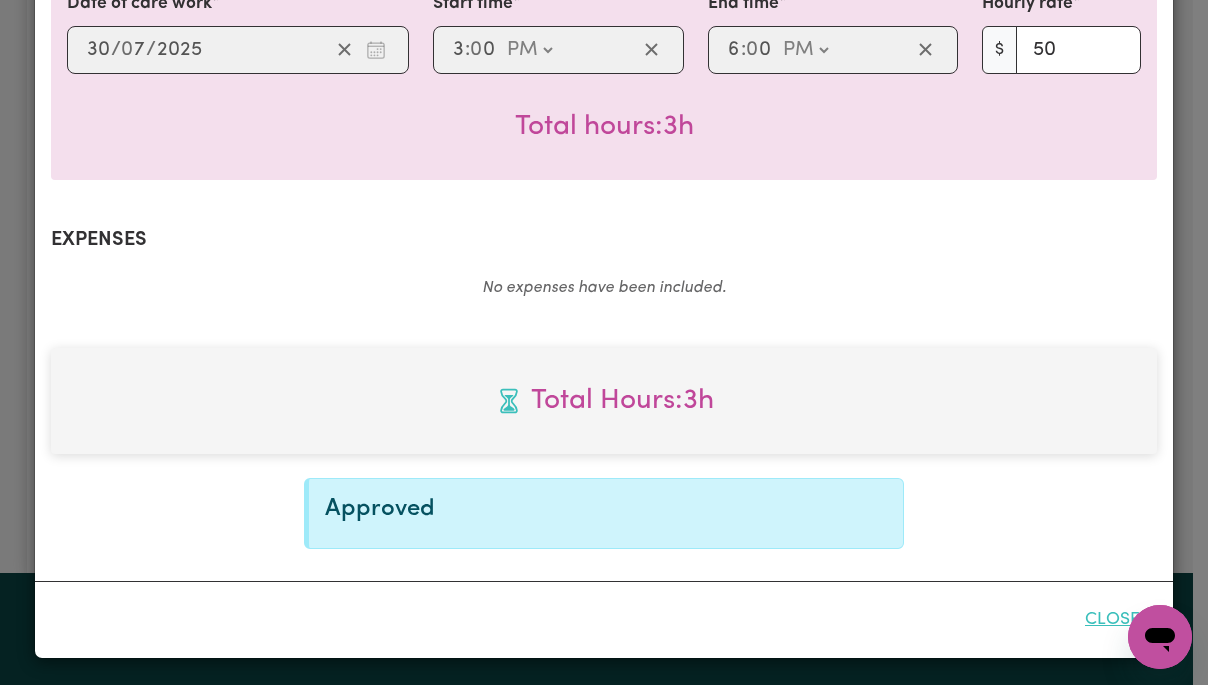 click on "Close" at bounding box center (1112, 620) 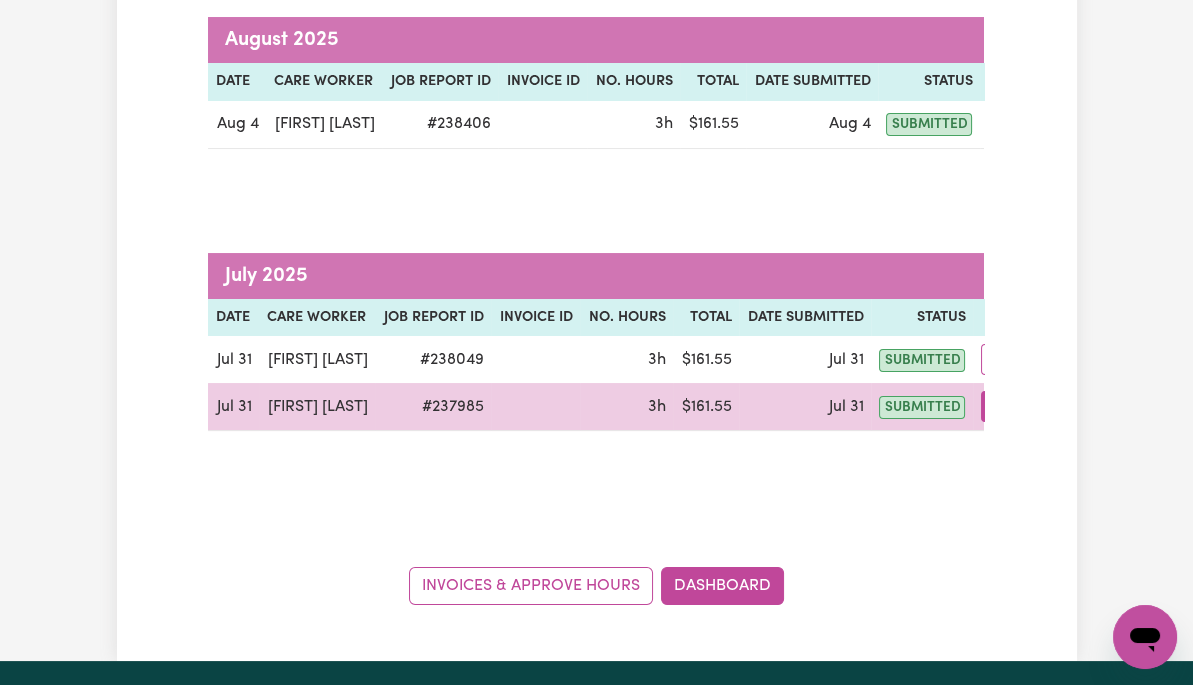 click on "Actions" at bounding box center [1020, 406] 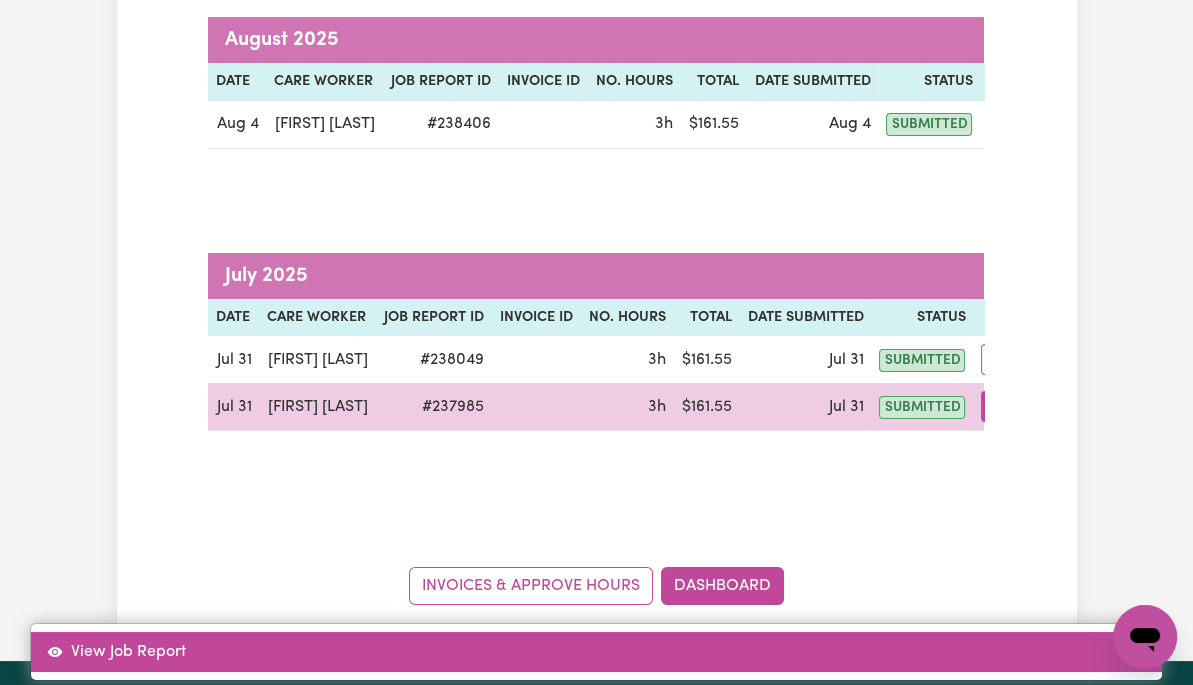 click on "View Job Report" at bounding box center (596, 652) 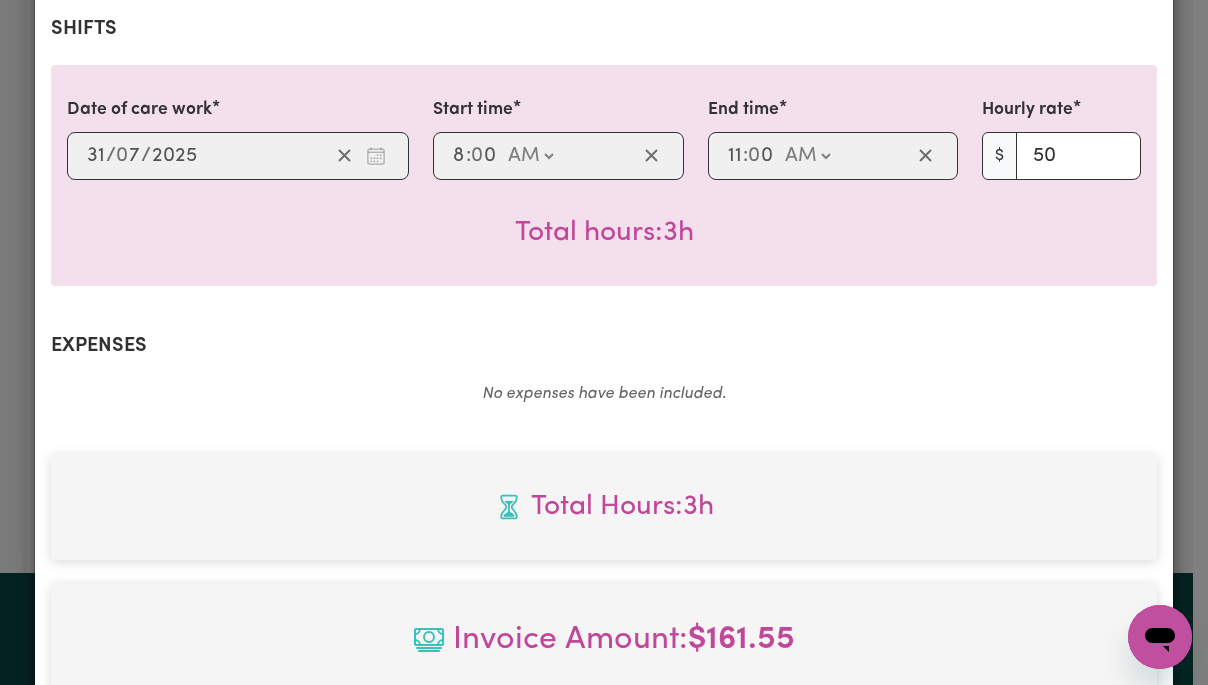 scroll, scrollTop: 855, scrollLeft: 0, axis: vertical 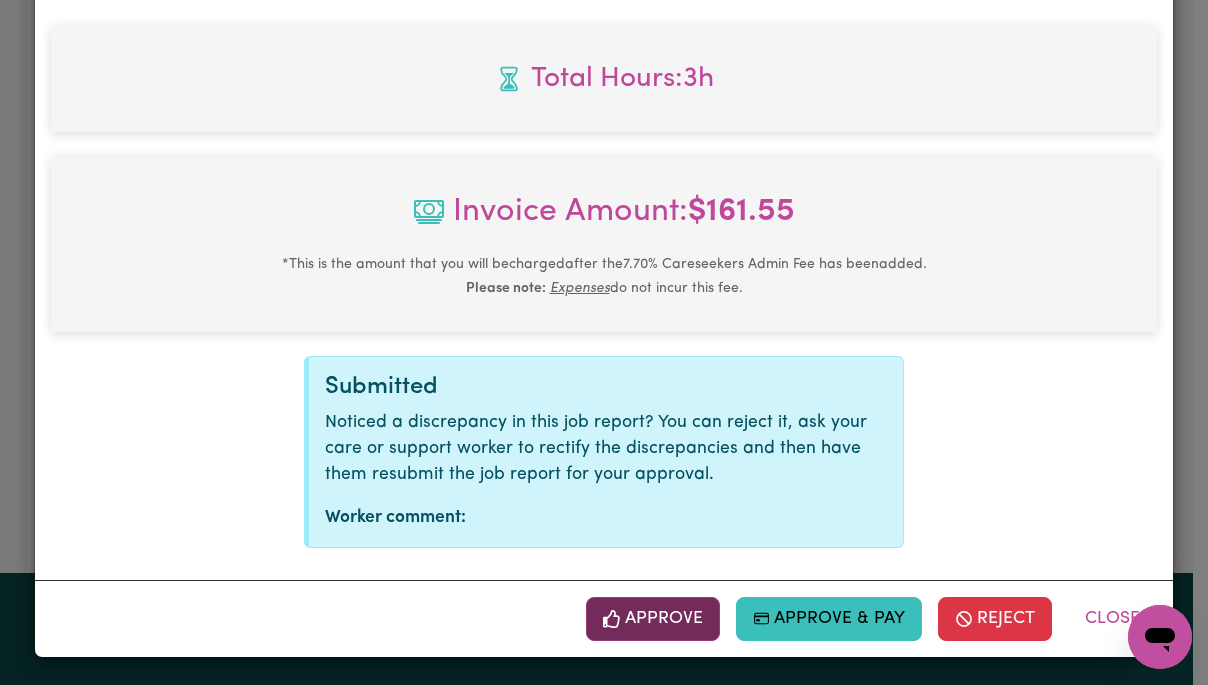 click on "Approve" at bounding box center [653, 619] 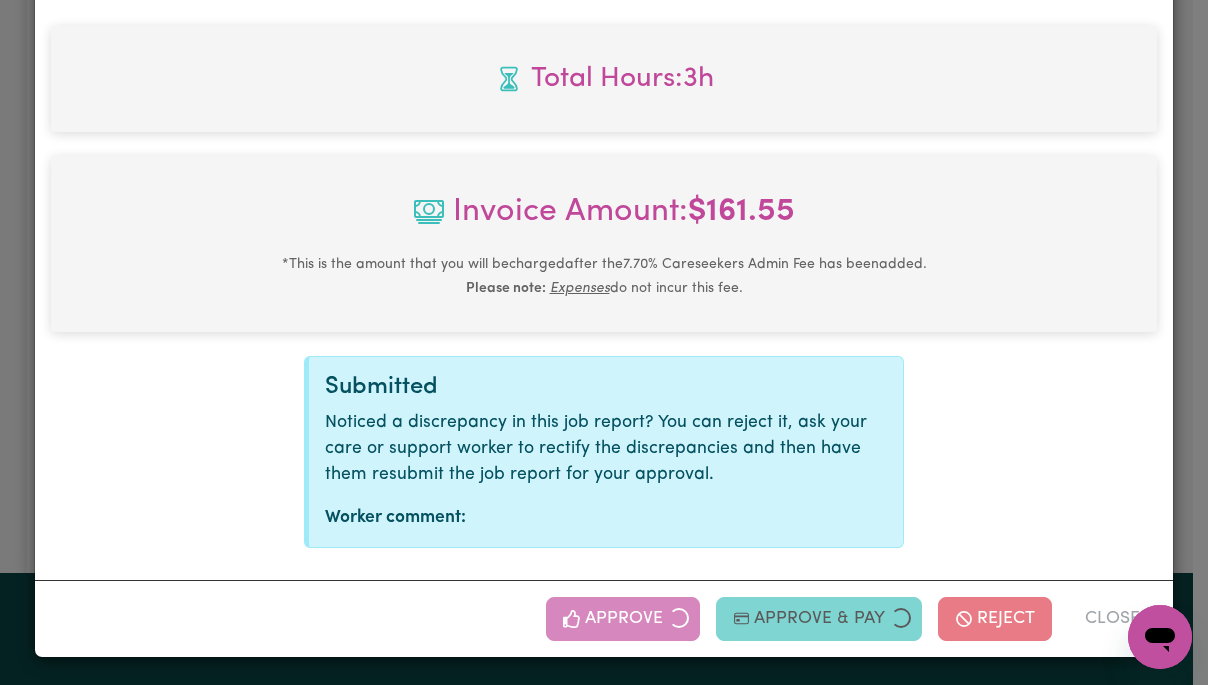 scroll, scrollTop: 533, scrollLeft: 0, axis: vertical 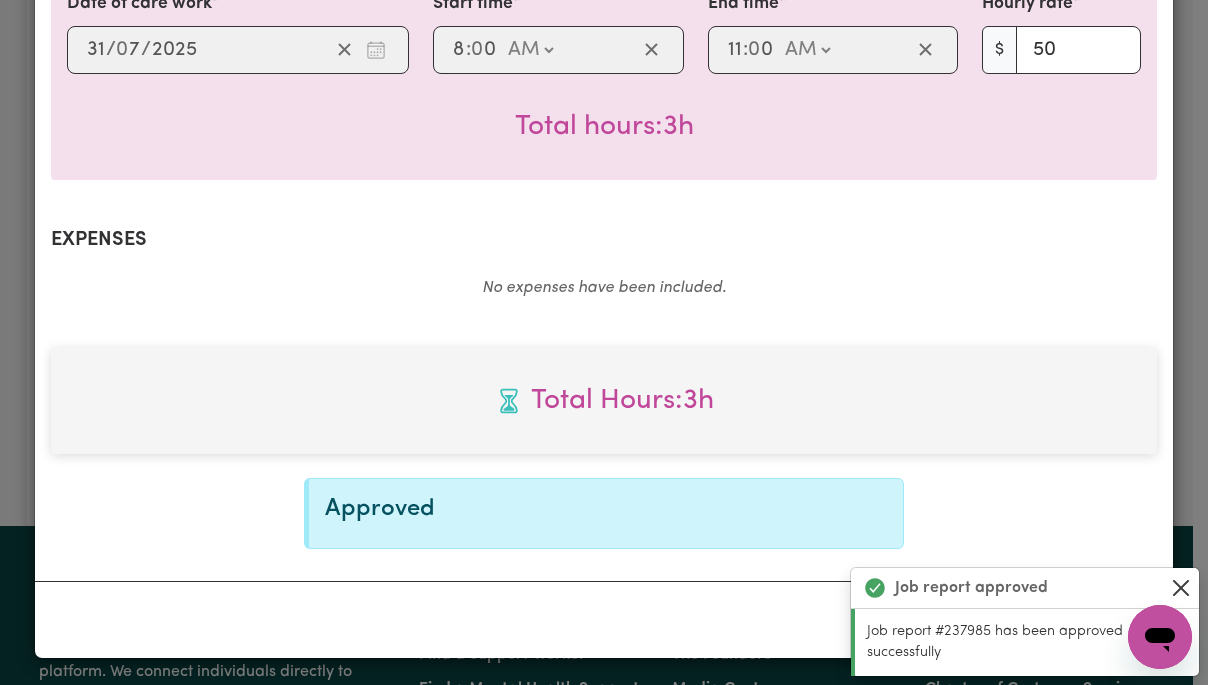 click at bounding box center (1181, 588) 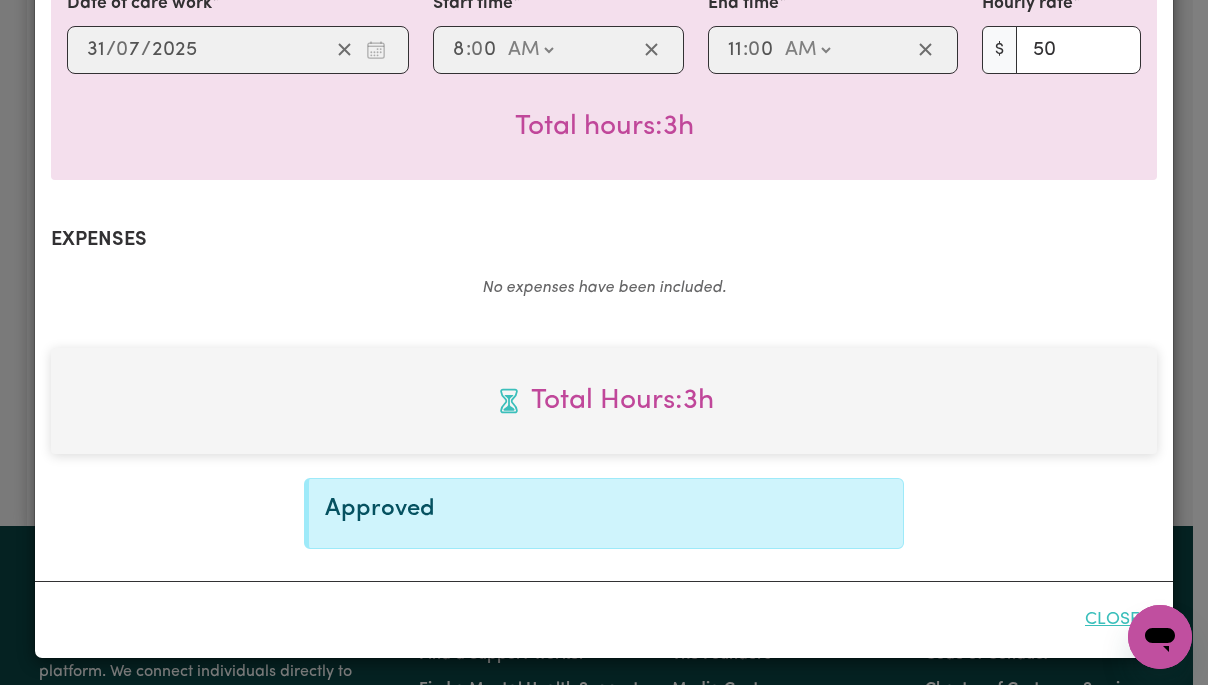 click on "Close" at bounding box center (1112, 620) 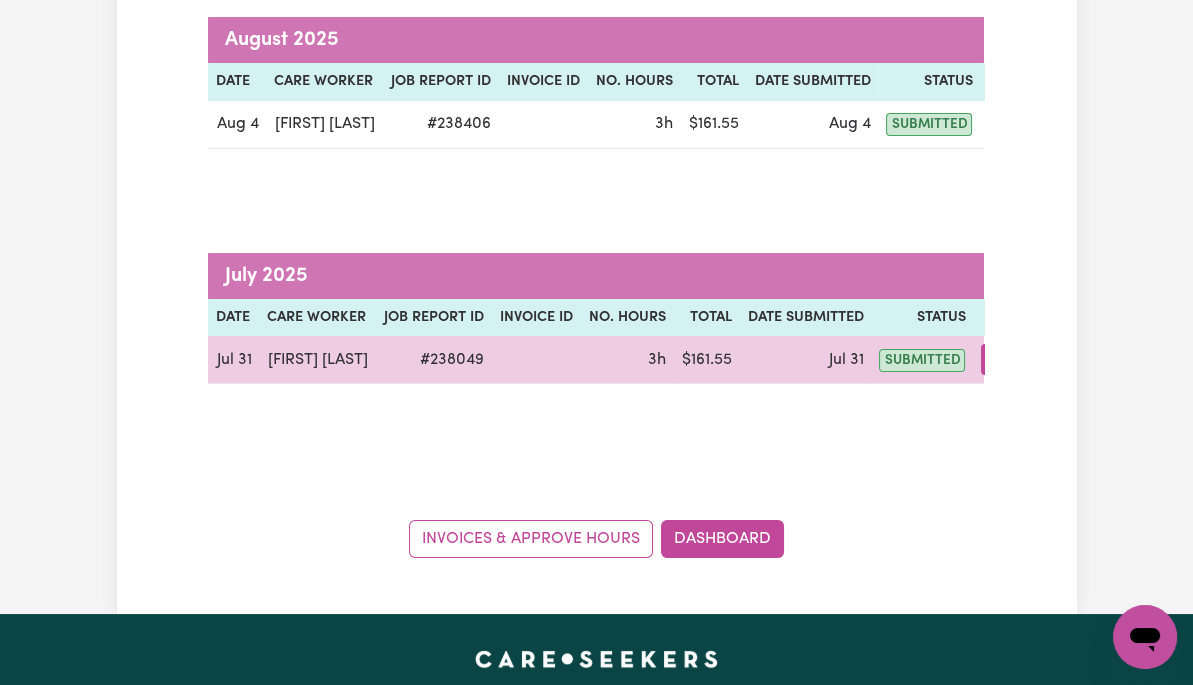 click on "Actions" at bounding box center [1020, 359] 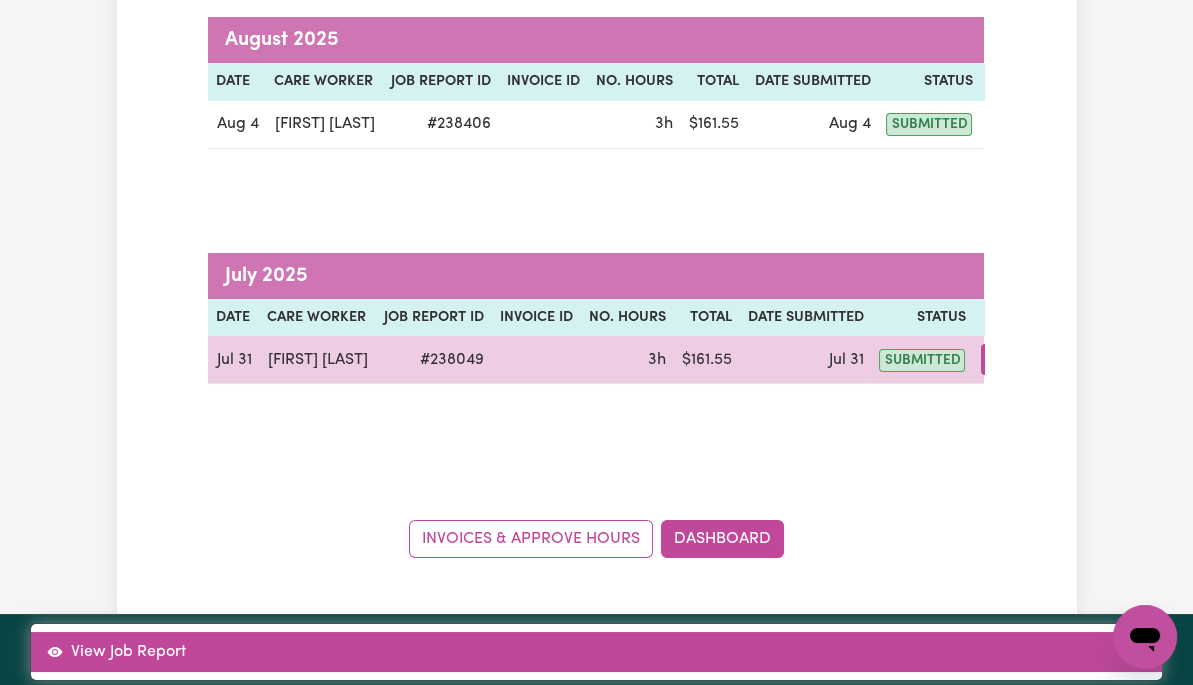 click on "View Job Report" at bounding box center (596, 652) 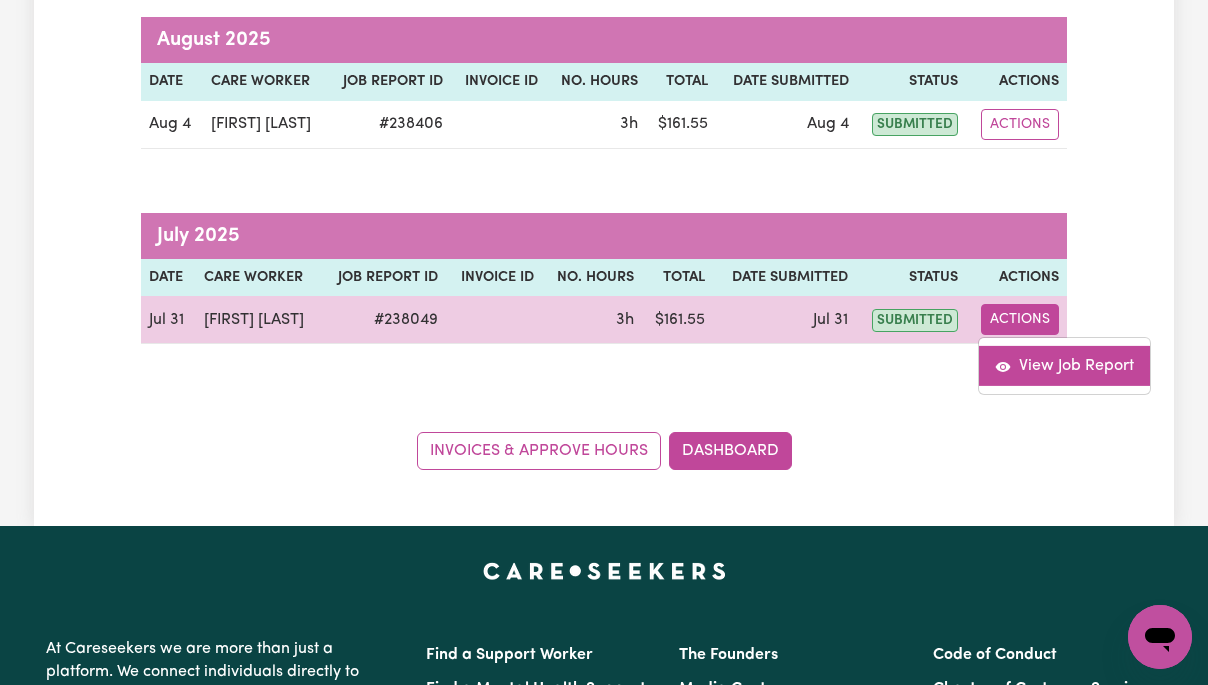 select on "pm" 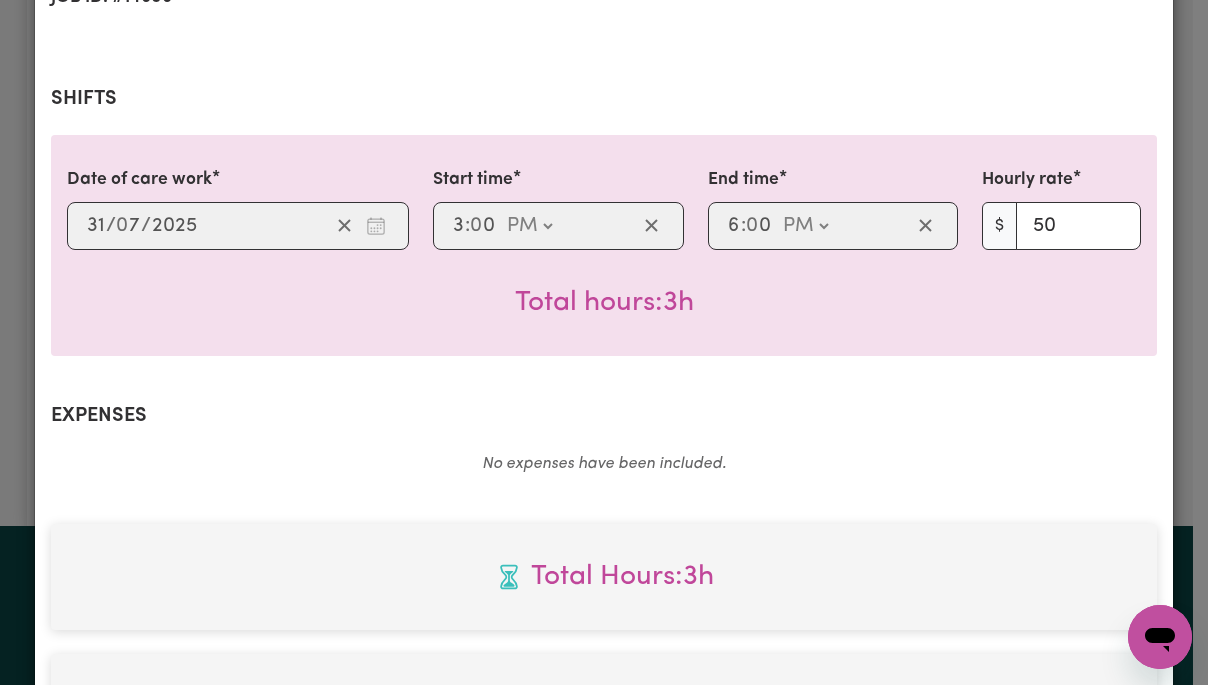 scroll, scrollTop: 855, scrollLeft: 0, axis: vertical 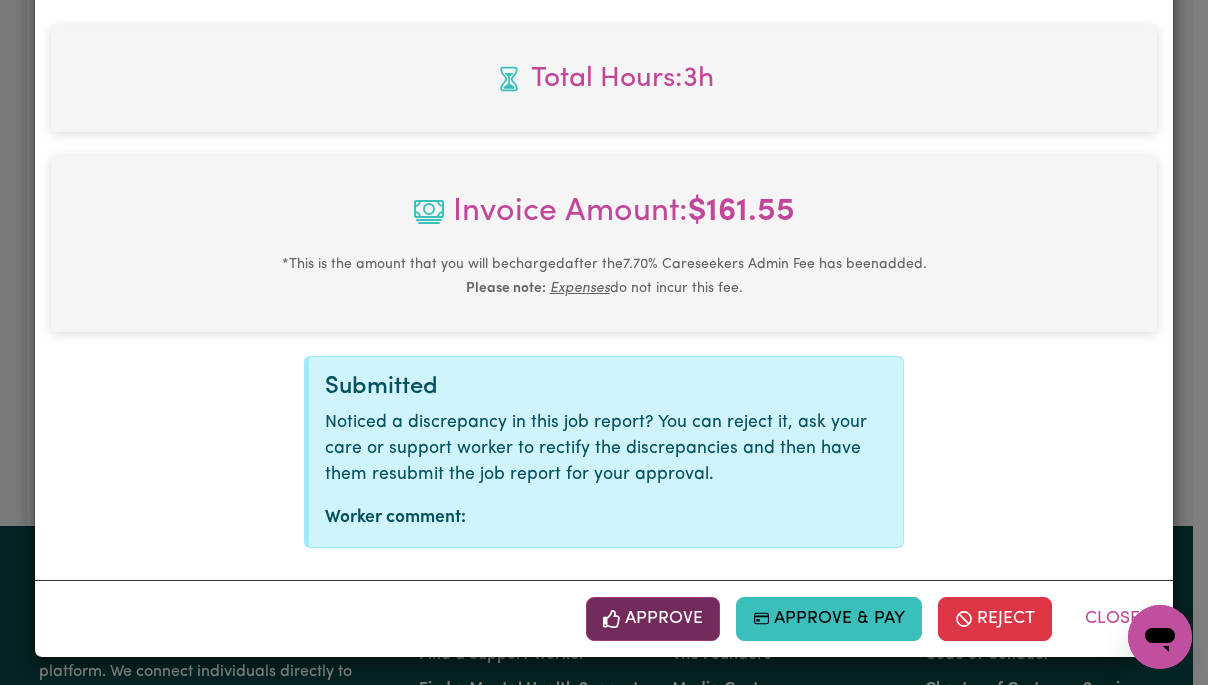 click on "Approve" at bounding box center [653, 619] 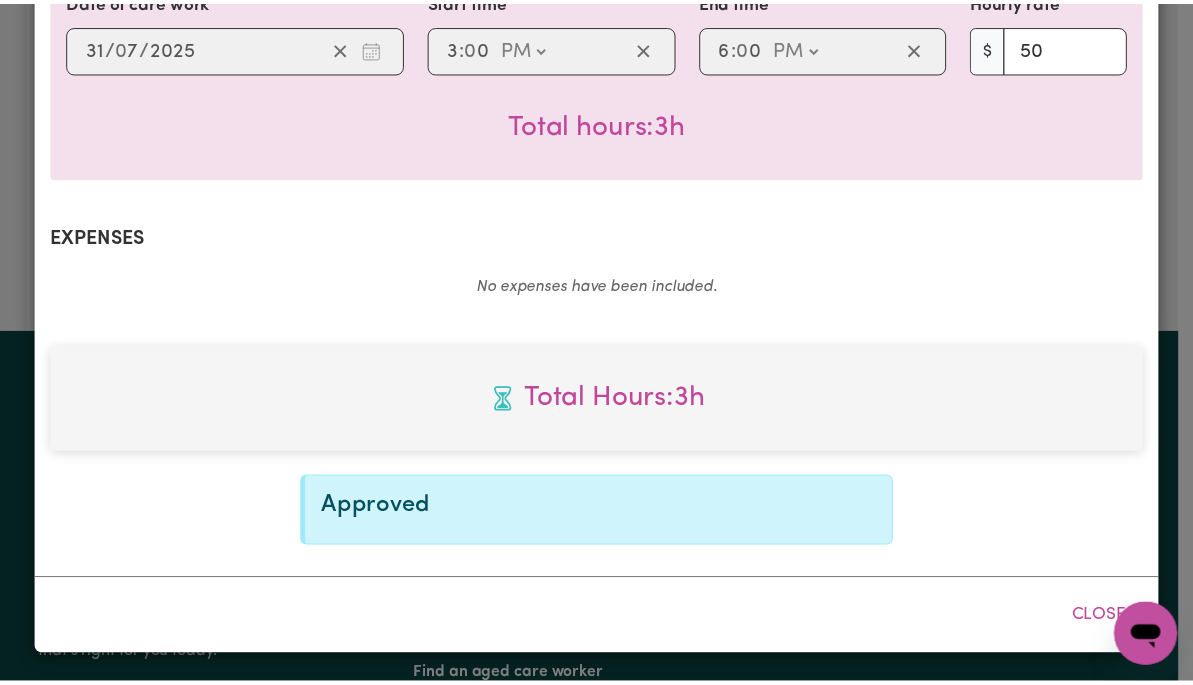 scroll, scrollTop: 533, scrollLeft: 0, axis: vertical 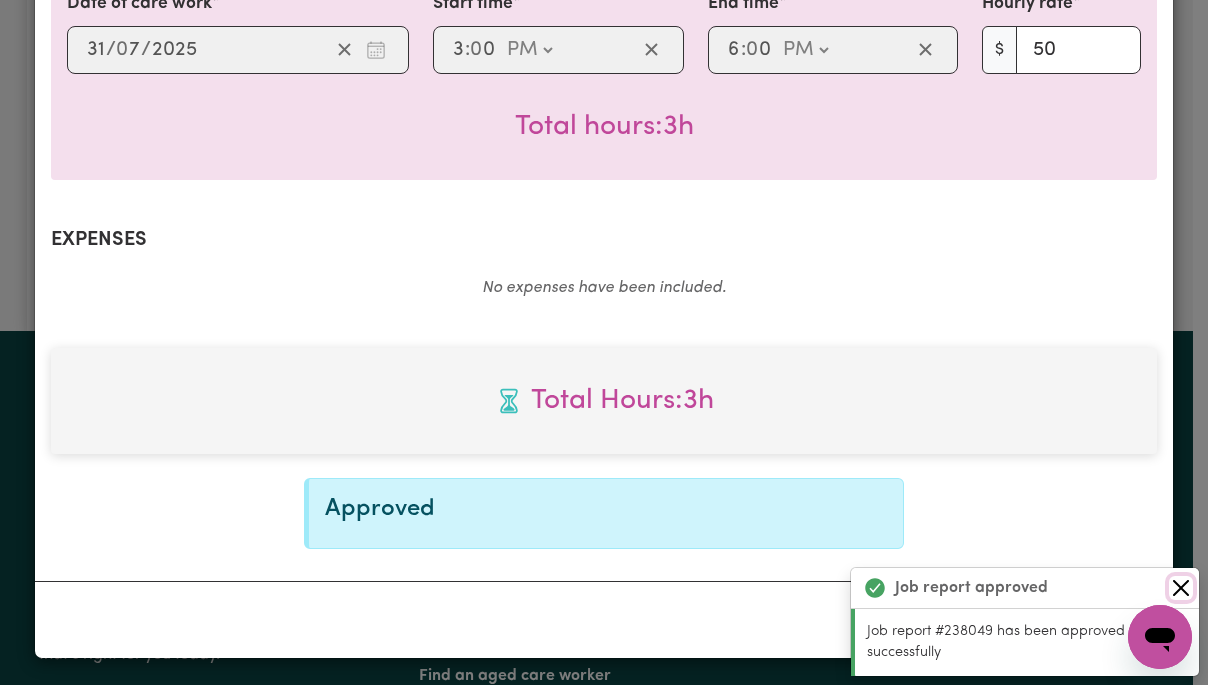 click at bounding box center [1181, 588] 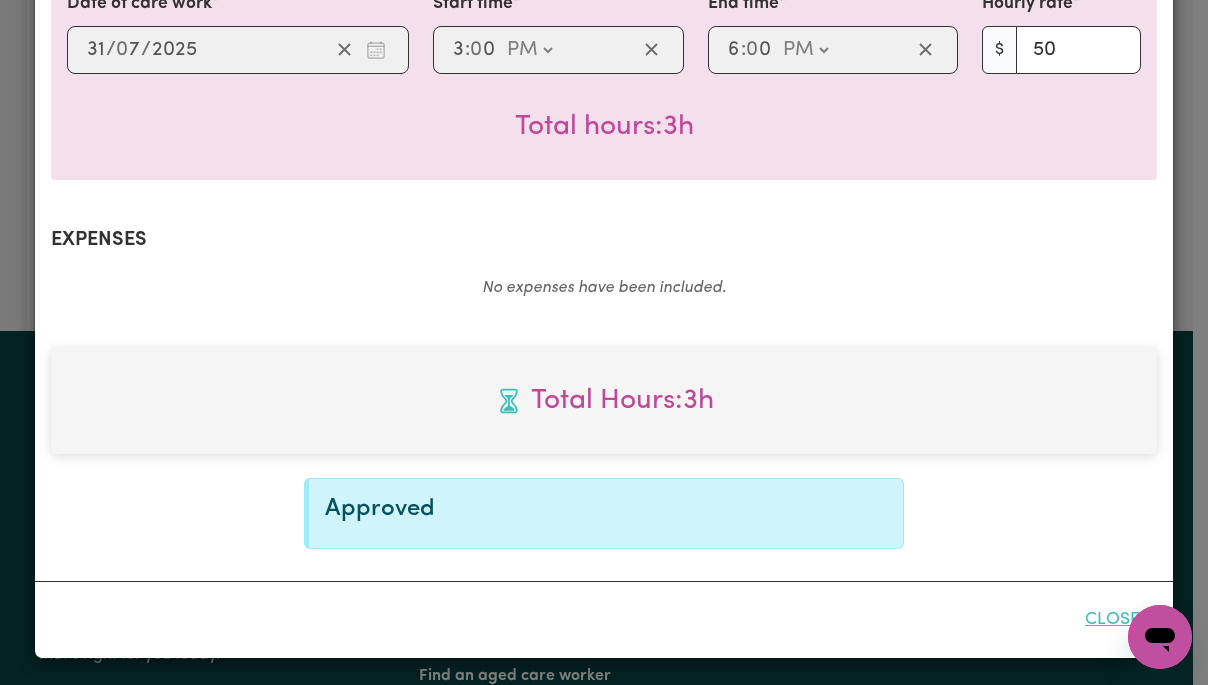 click on "Close" at bounding box center [1112, 620] 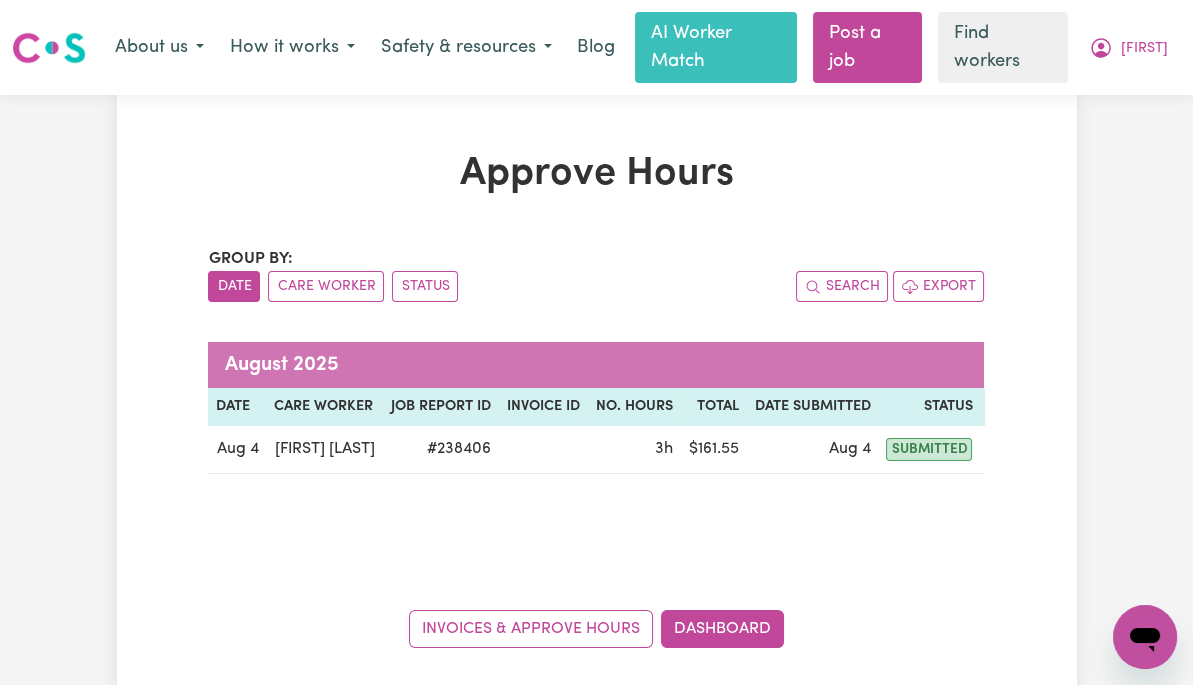 scroll, scrollTop: 0, scrollLeft: 0, axis: both 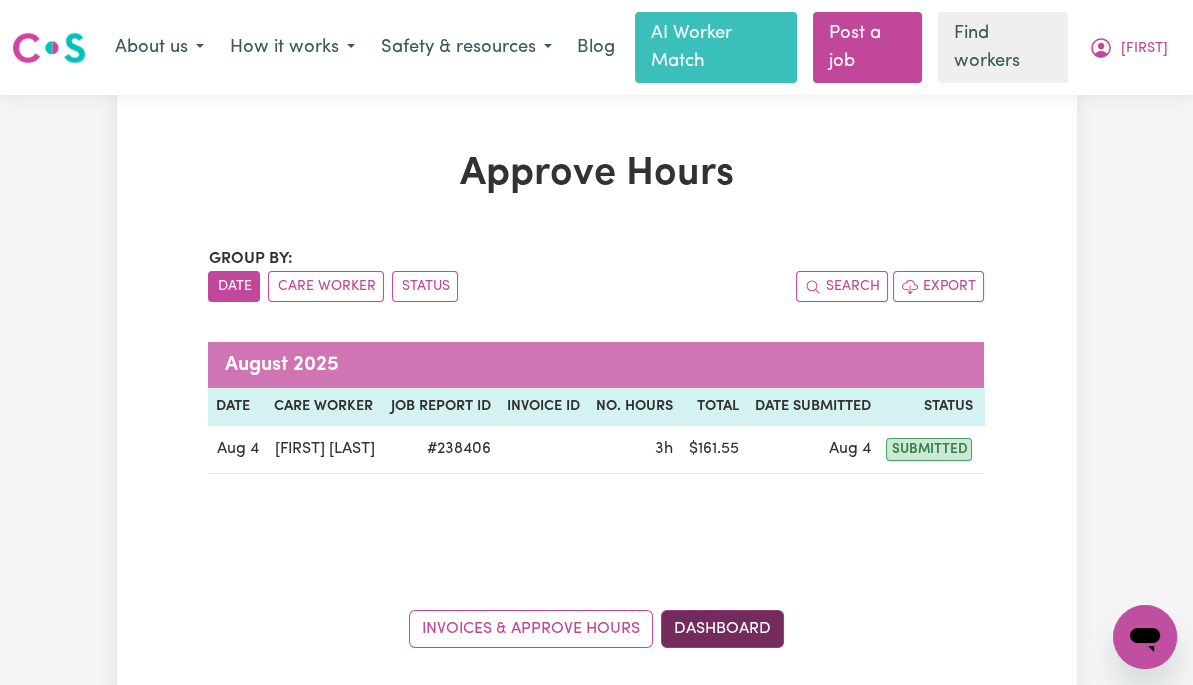 click on "Dashboard" at bounding box center [722, 629] 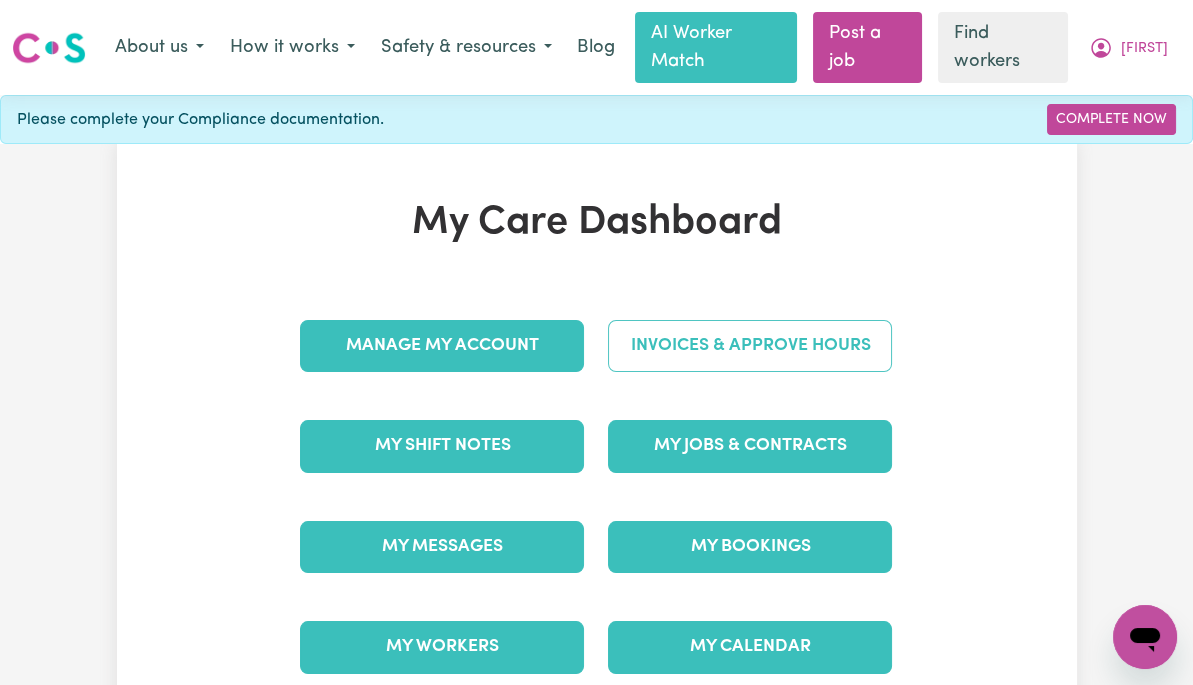 click on "Invoices & Approve Hours" at bounding box center [750, 346] 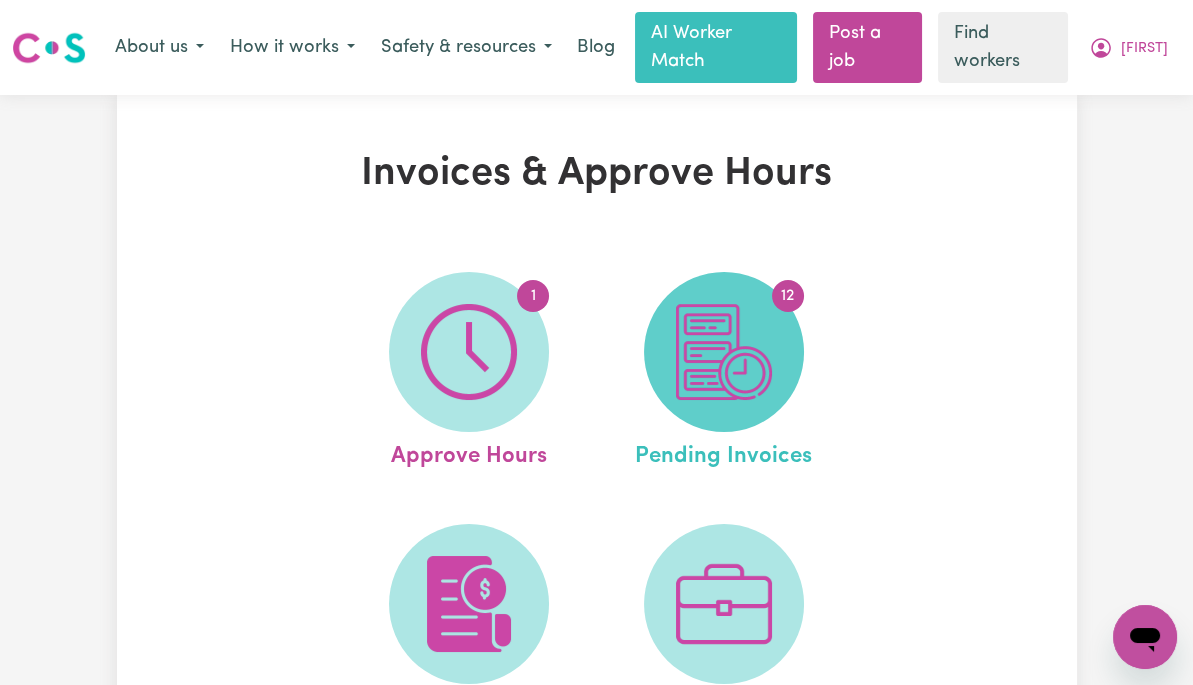 click at bounding box center [724, 352] 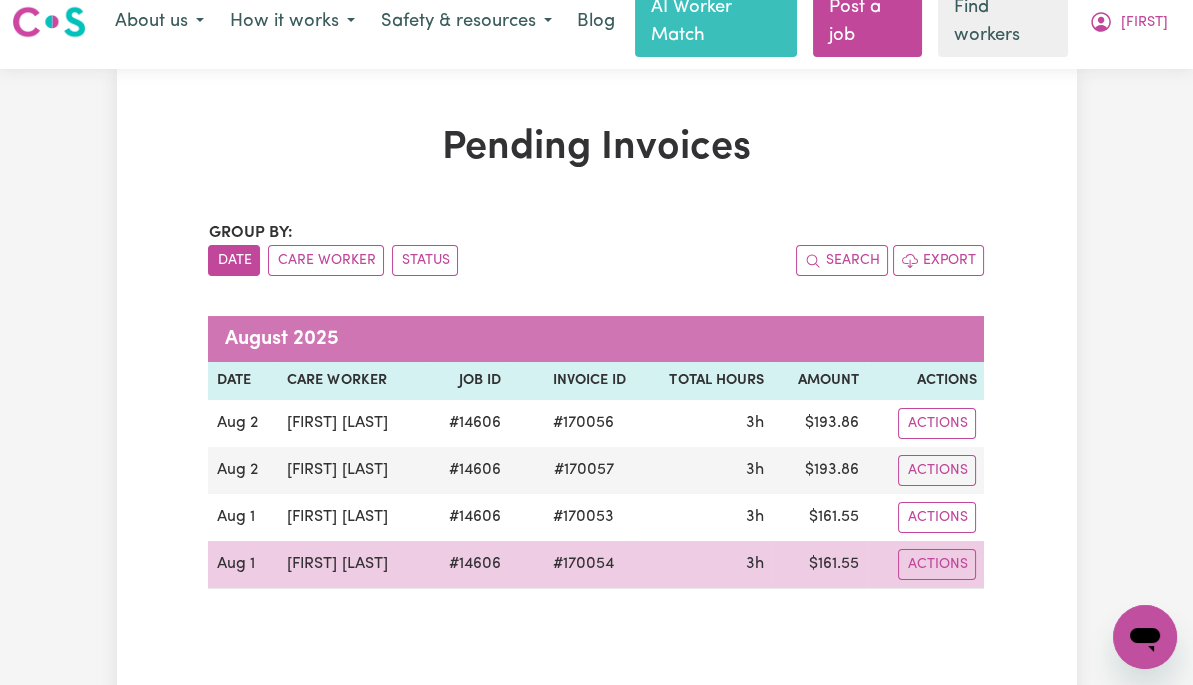 scroll, scrollTop: 0, scrollLeft: 0, axis: both 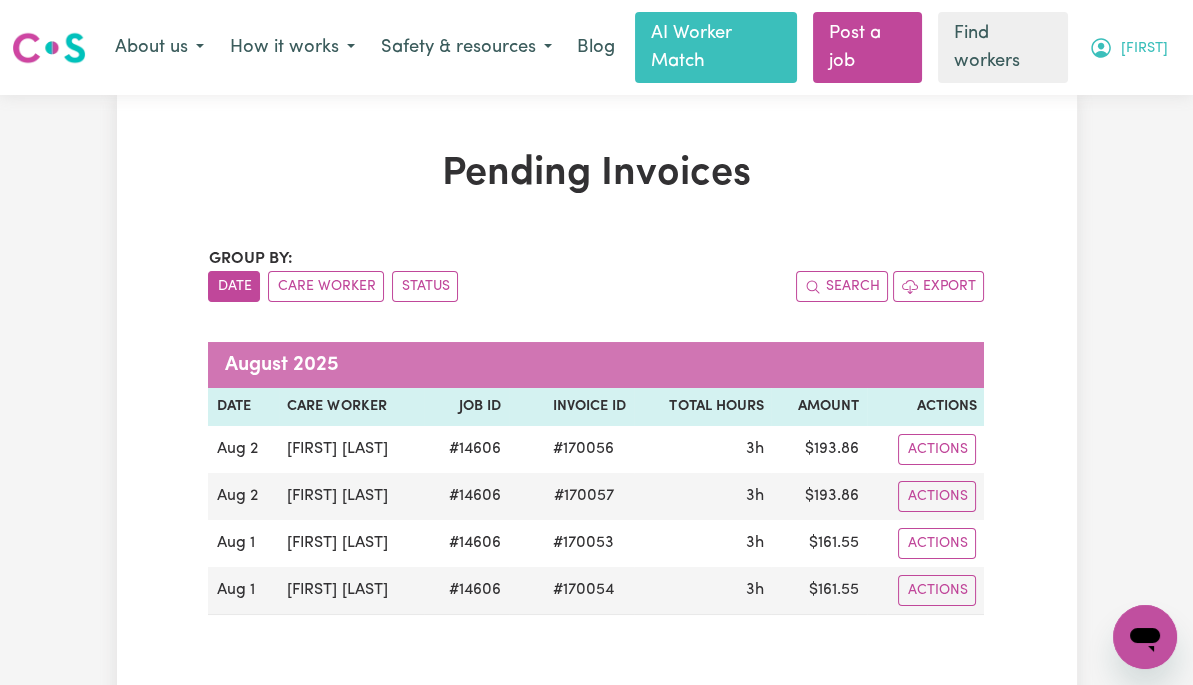 click on "[FIRST]" at bounding box center [1144, 49] 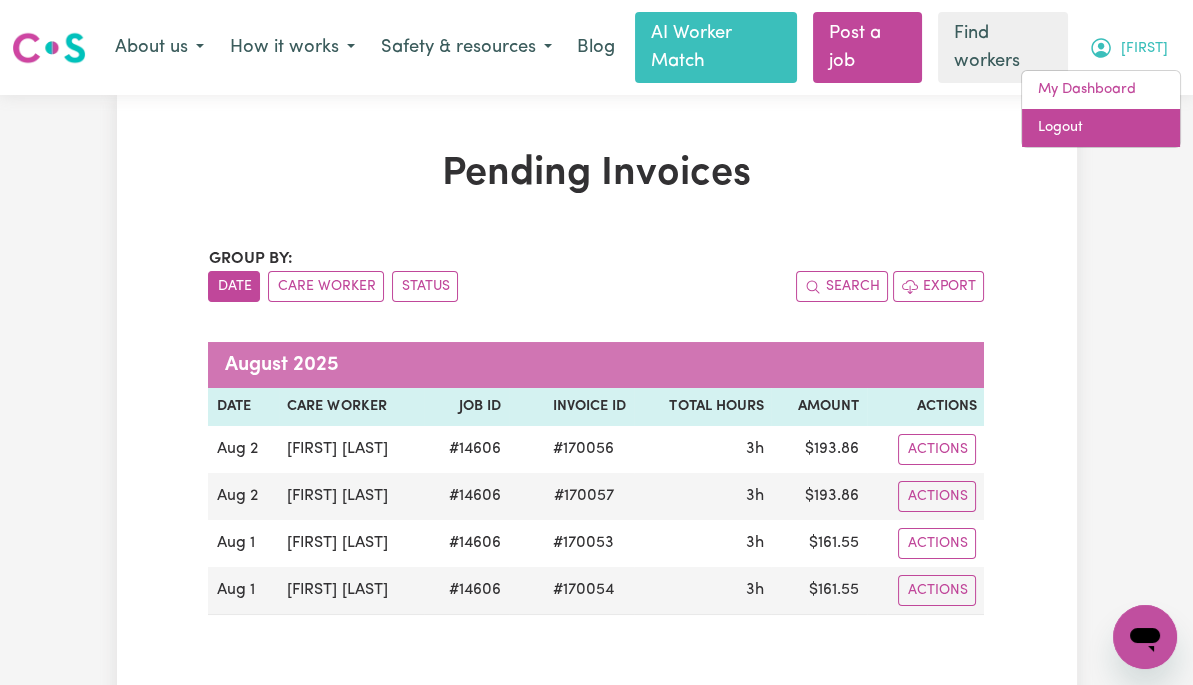 click on "Logout" at bounding box center (1101, 128) 